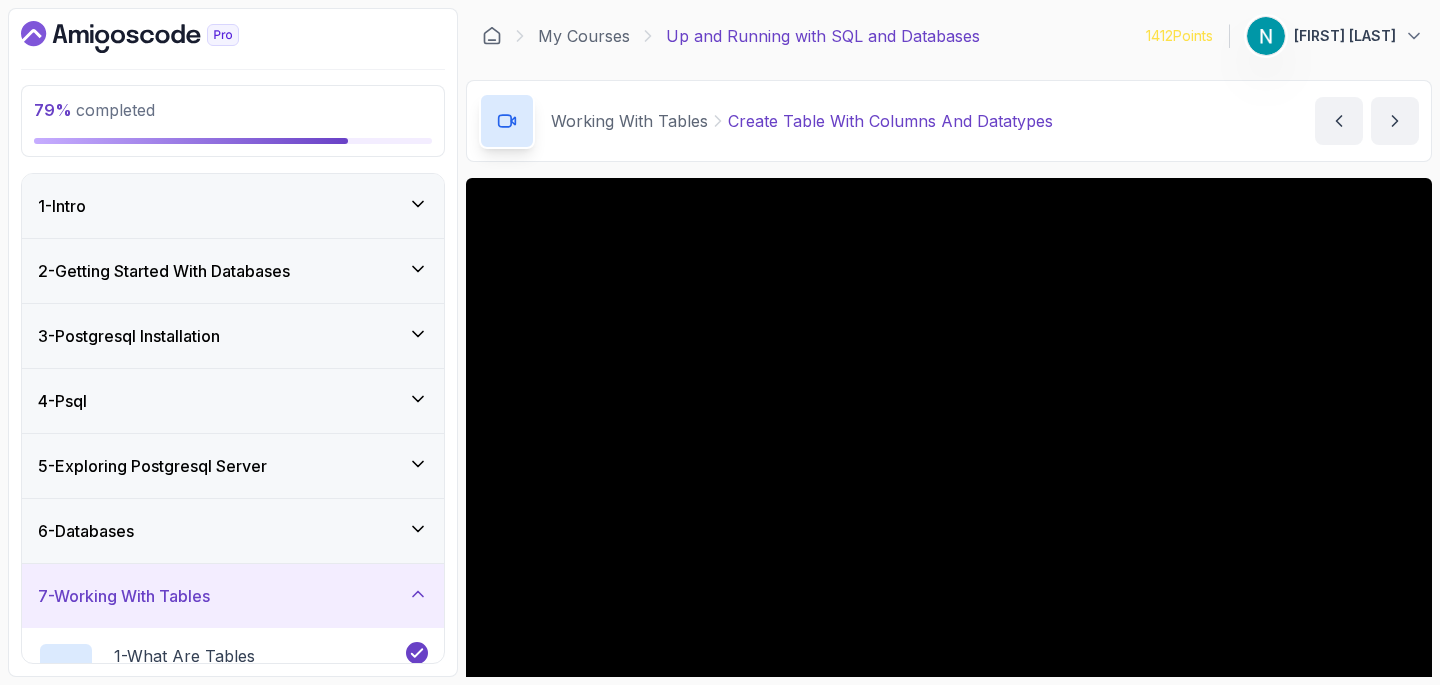 scroll, scrollTop: 0, scrollLeft: 0, axis: both 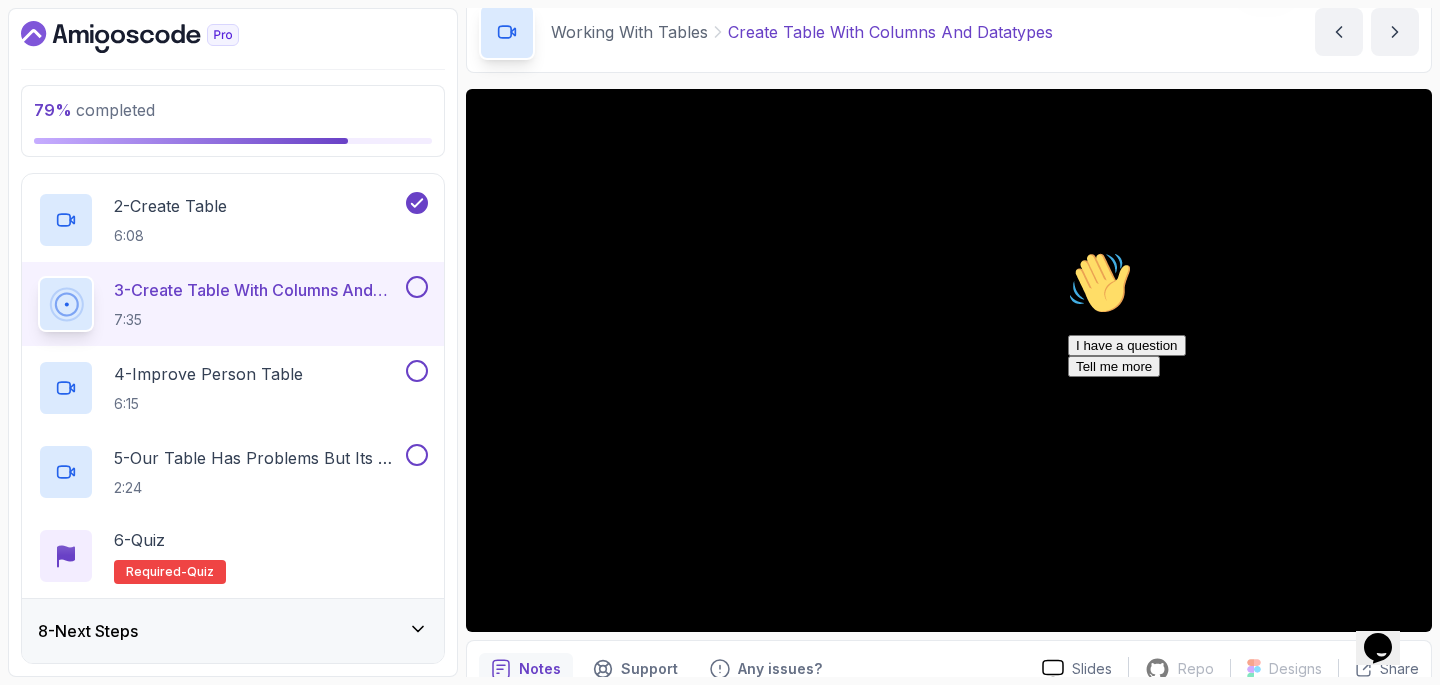 click at bounding box center (1068, 251) 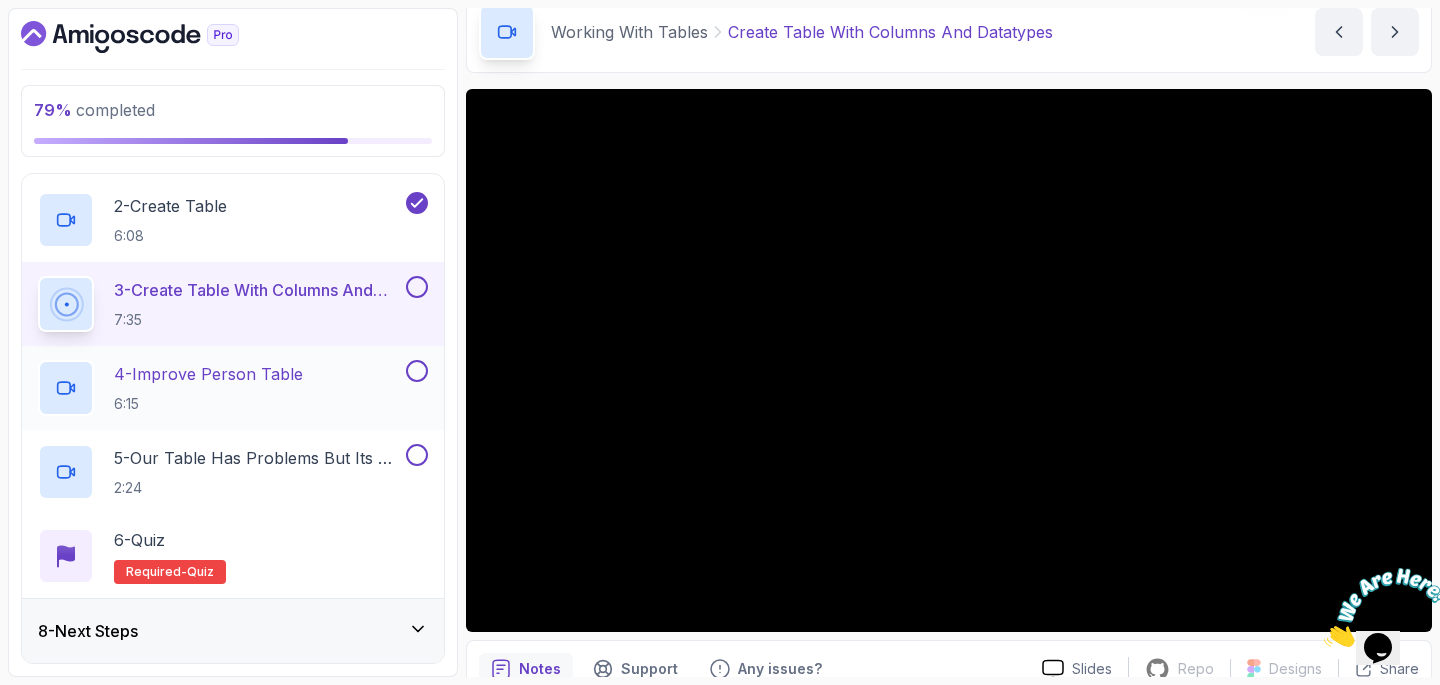 click on "4  -  Improve Person Table 6:15" at bounding box center [233, 388] 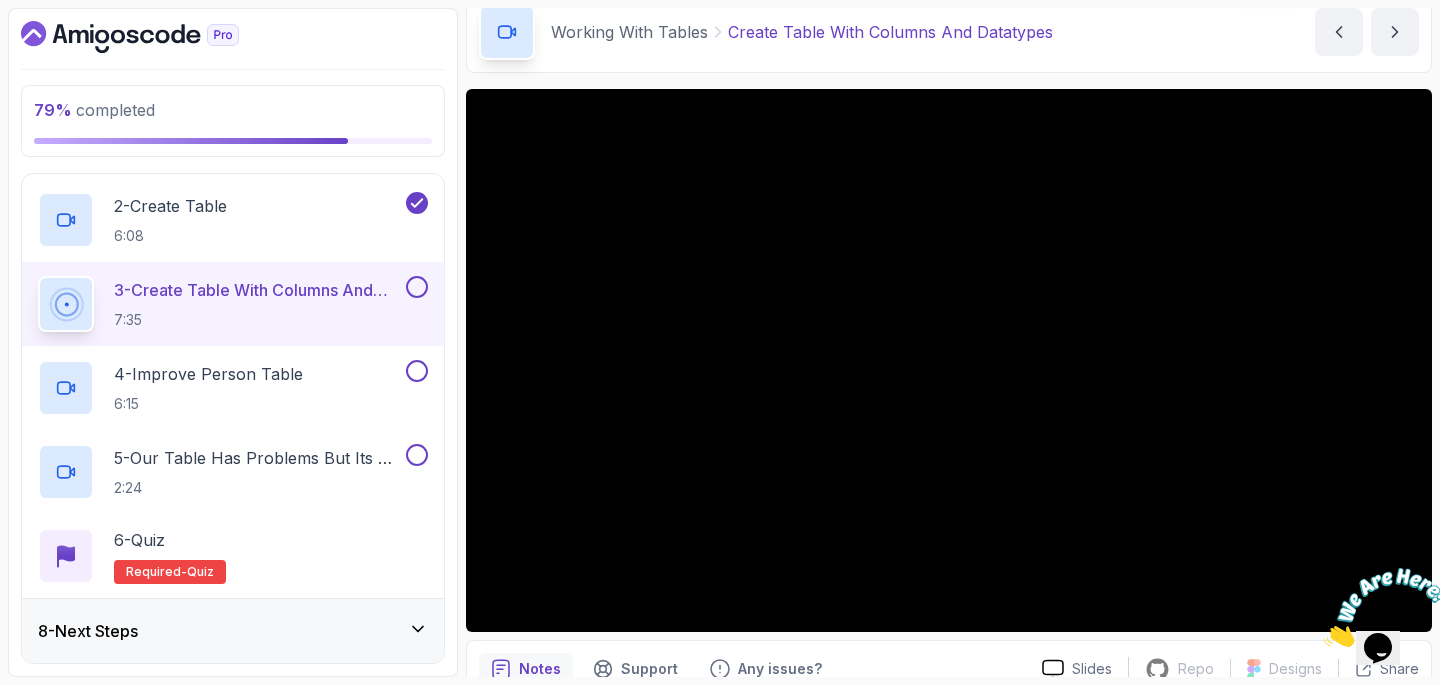 click on "7:35" at bounding box center (258, 320) 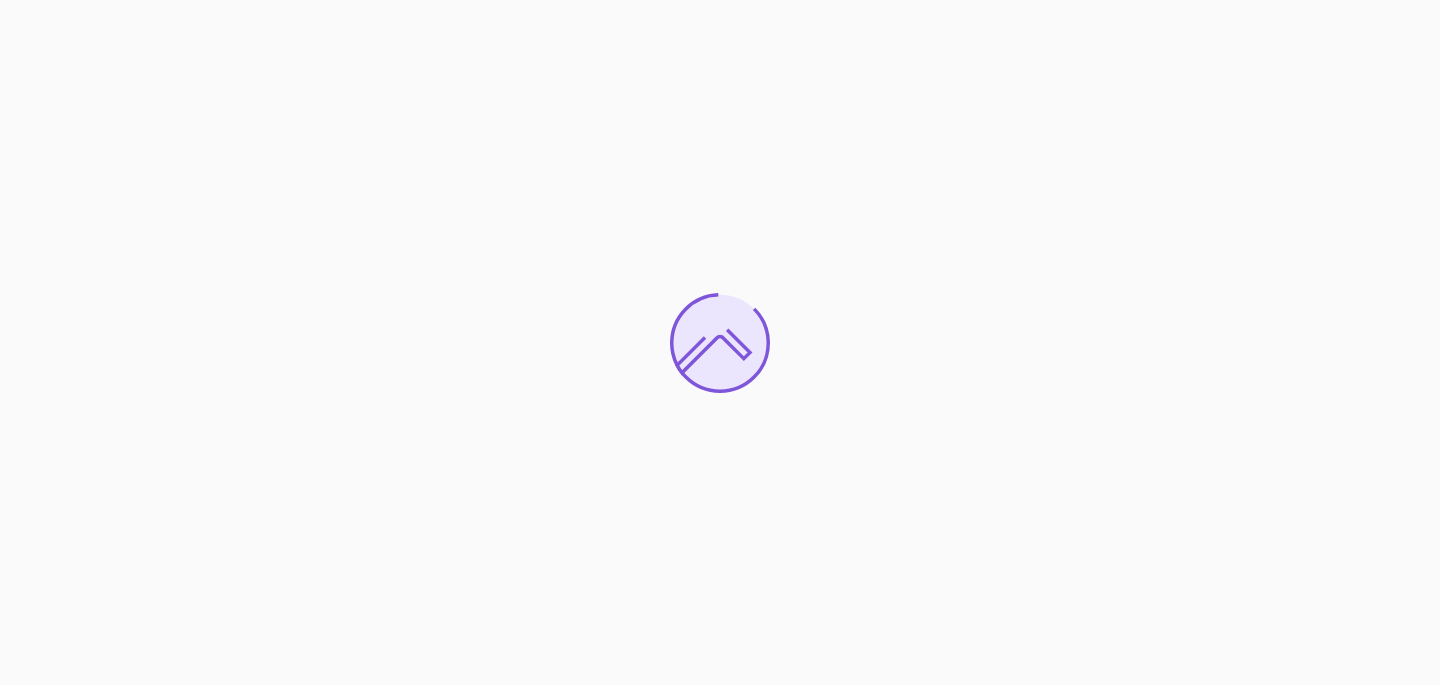 scroll, scrollTop: 0, scrollLeft: 0, axis: both 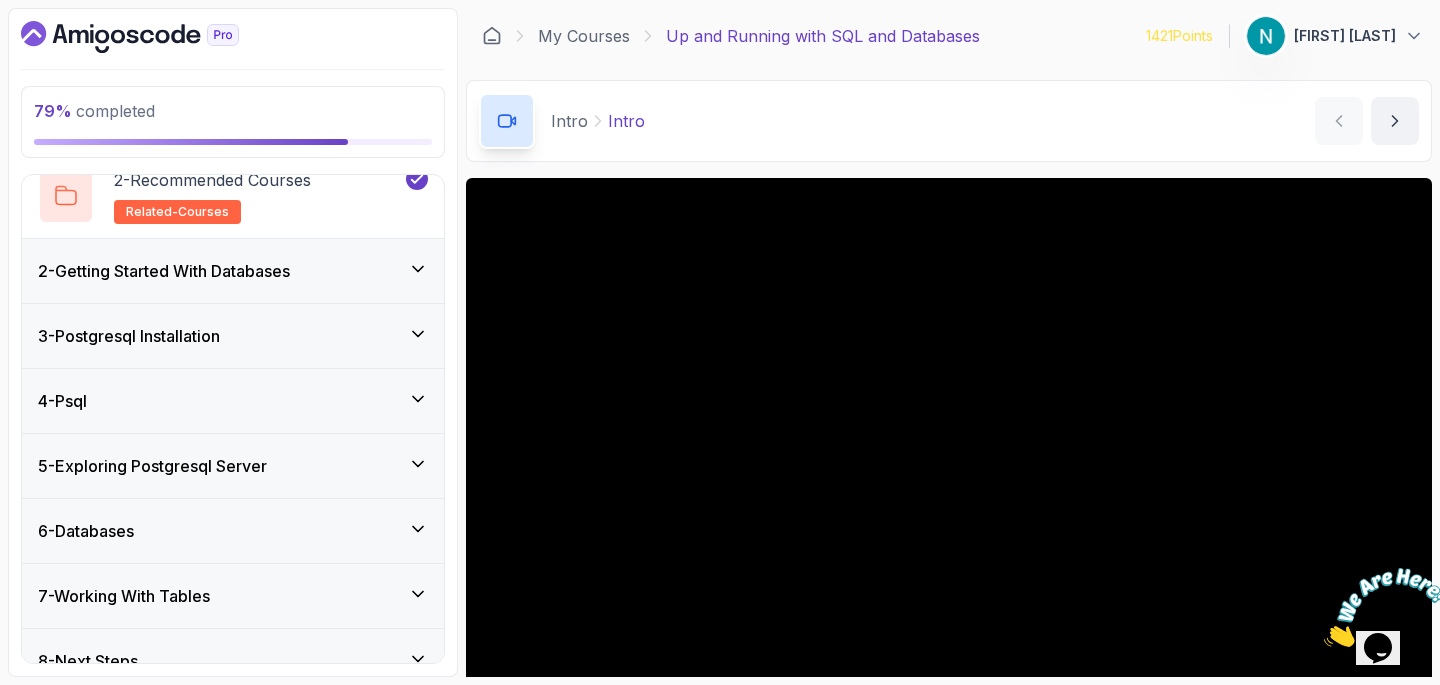 click on "3  -  Postgresql Installation" at bounding box center [233, 336] 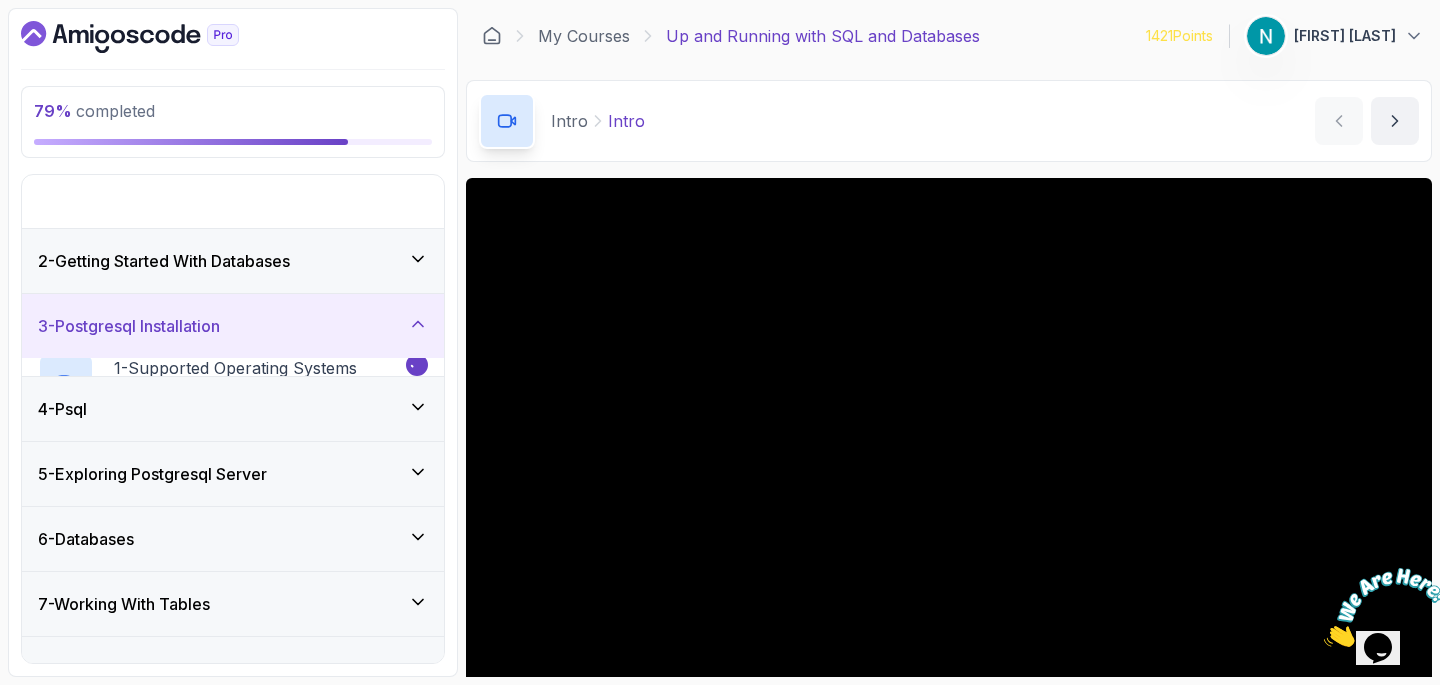 scroll, scrollTop: 31, scrollLeft: 0, axis: vertical 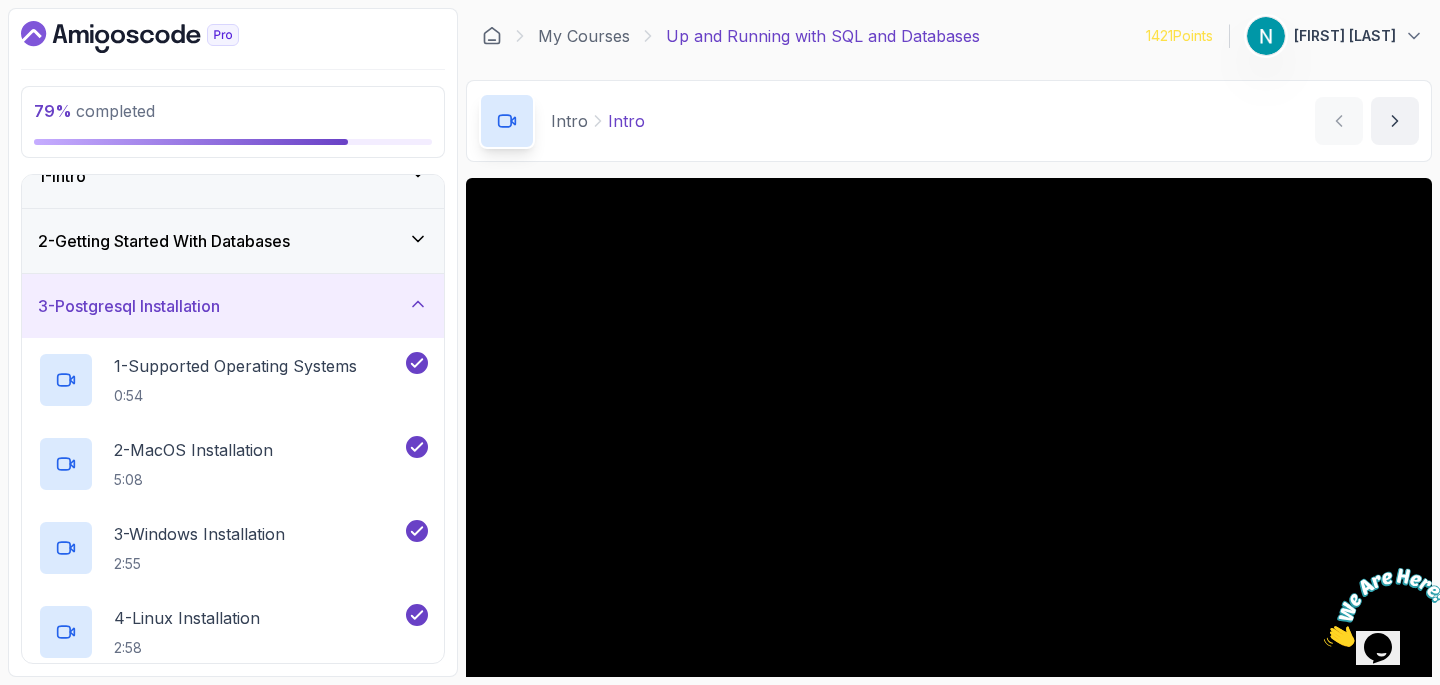 click on "3  -  Postgresql Installation" at bounding box center [233, 306] 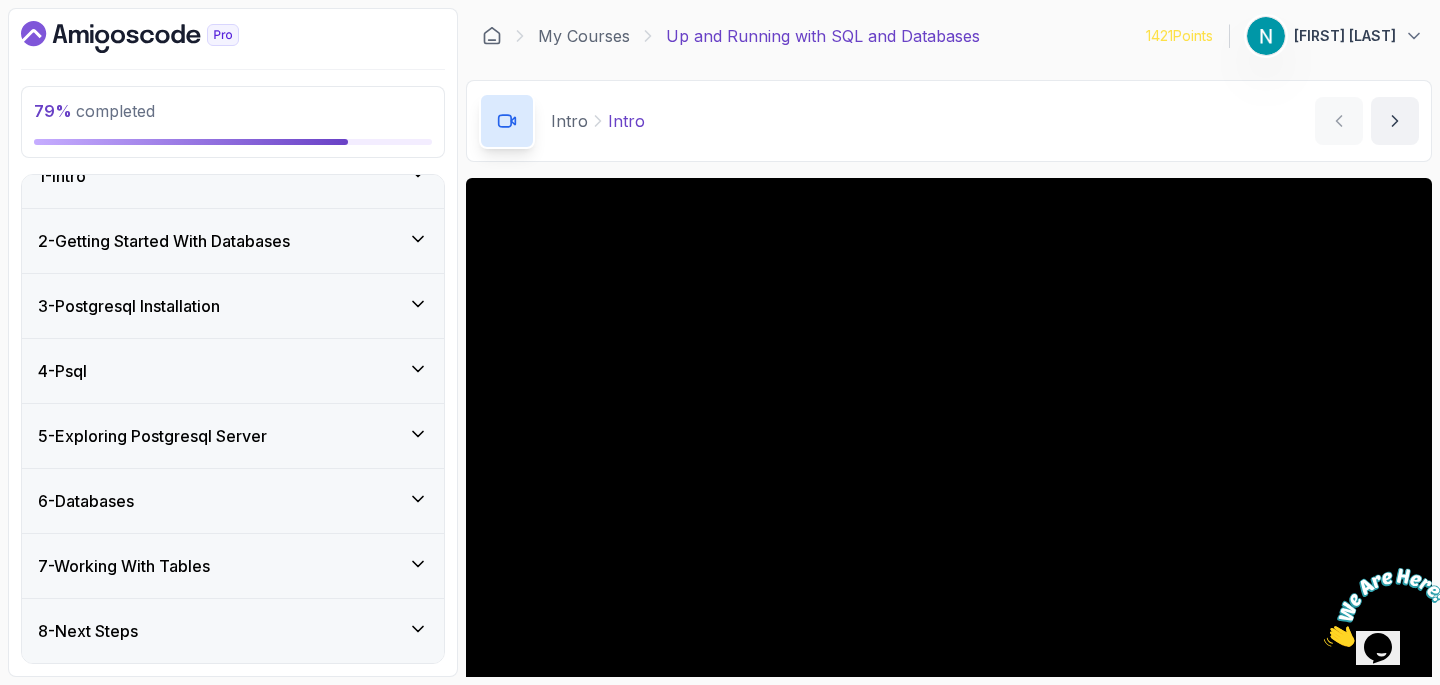 click on "5  -  Exploring Postgresql Server" at bounding box center [152, 436] 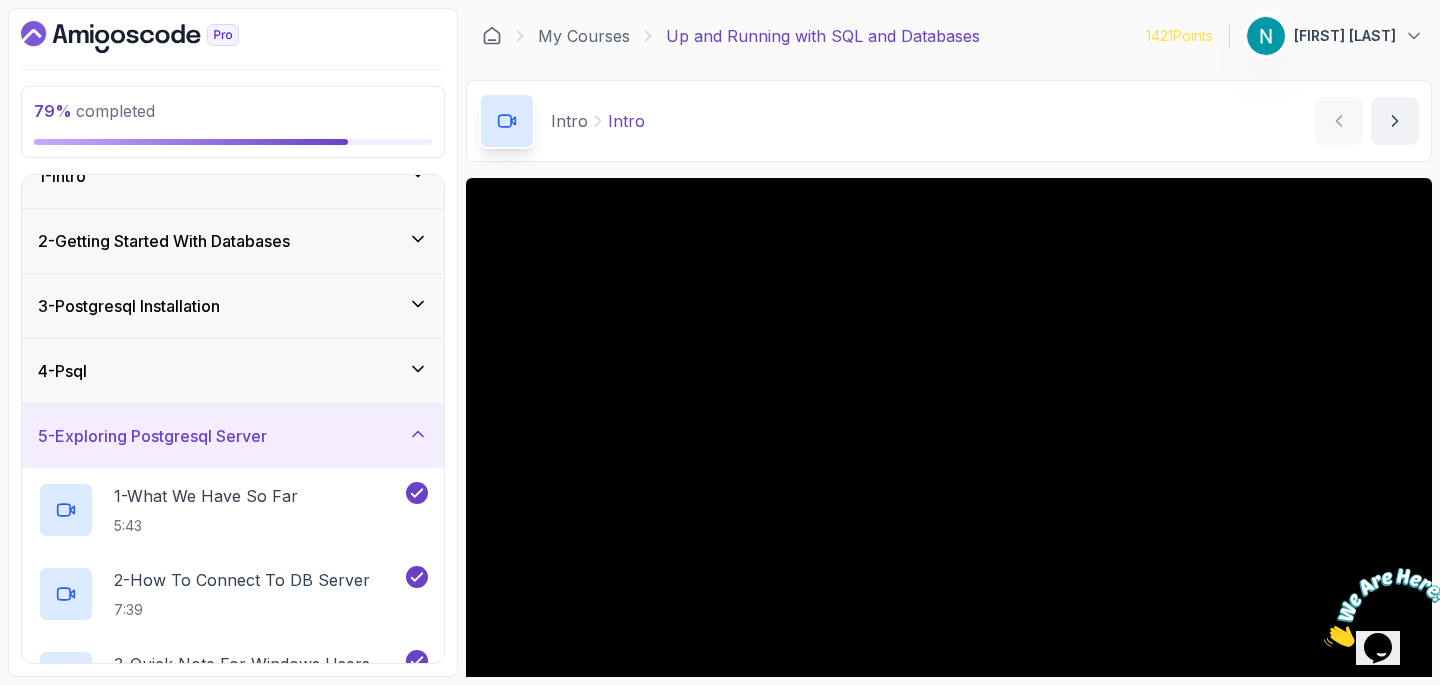 scroll, scrollTop: 282, scrollLeft: 0, axis: vertical 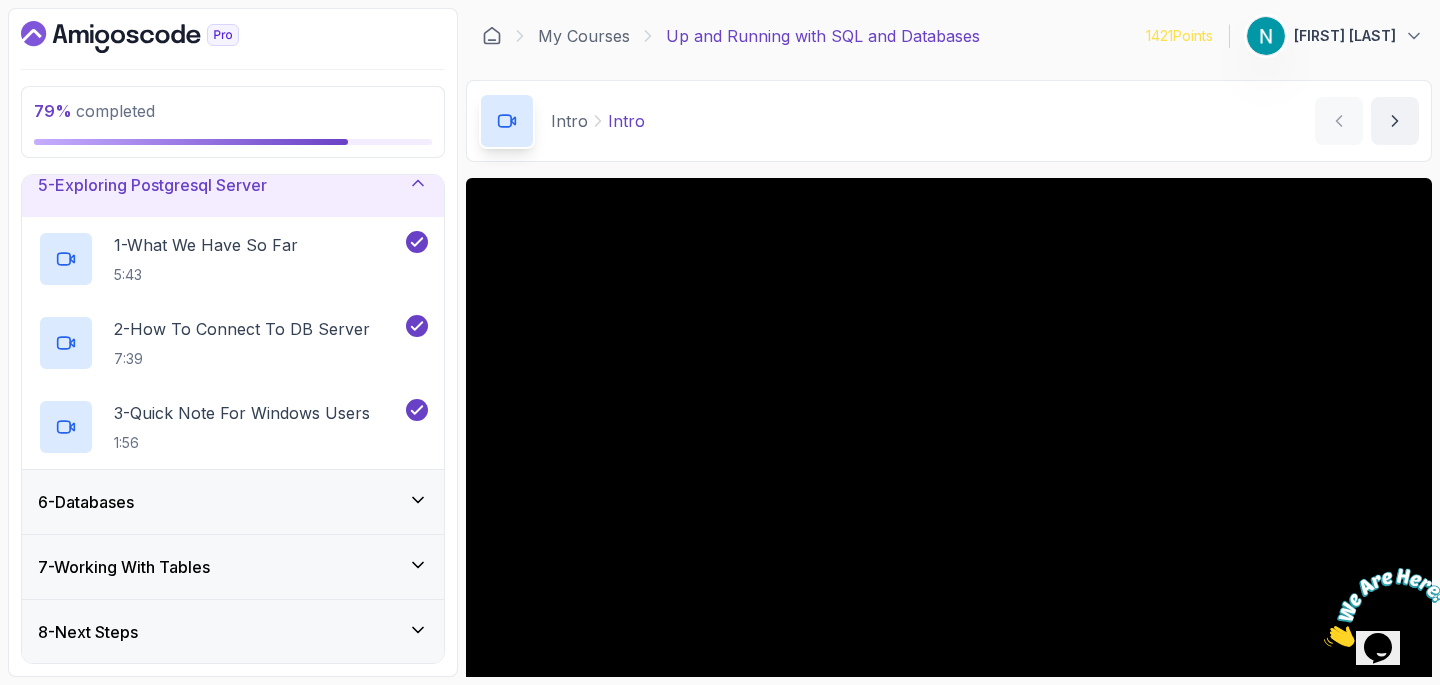 click on "7  -  Working With Tables" at bounding box center [233, 567] 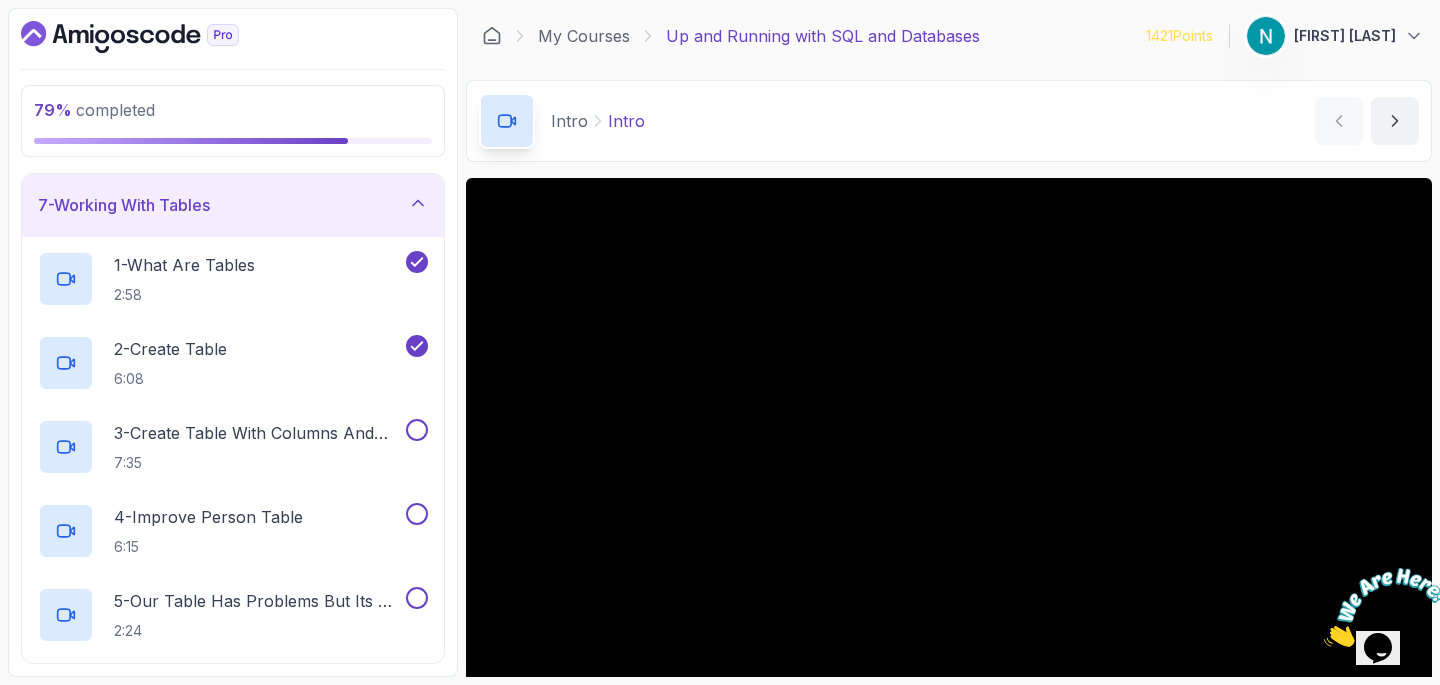 scroll, scrollTop: 393, scrollLeft: 0, axis: vertical 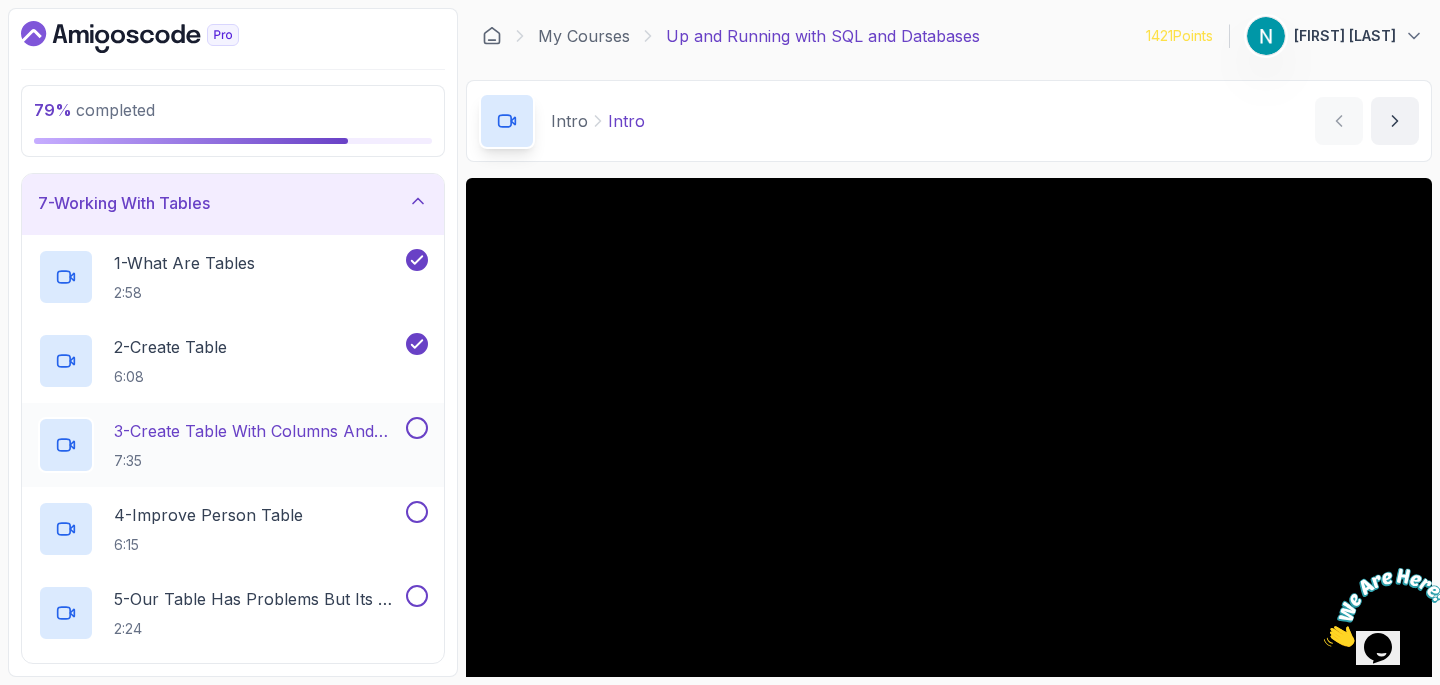 click on "3  -  Create Table With Columns And Datatypes" at bounding box center [258, 431] 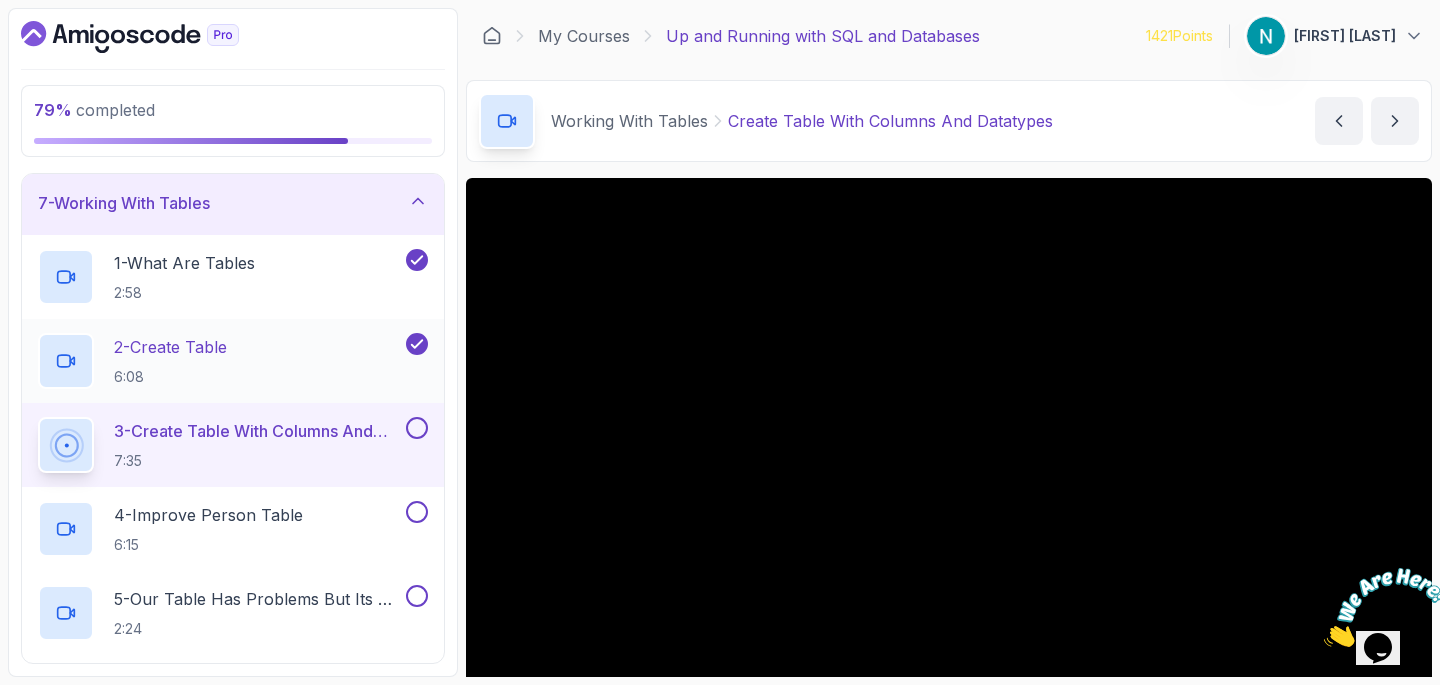 click on "2  -  Create Table" at bounding box center [170, 347] 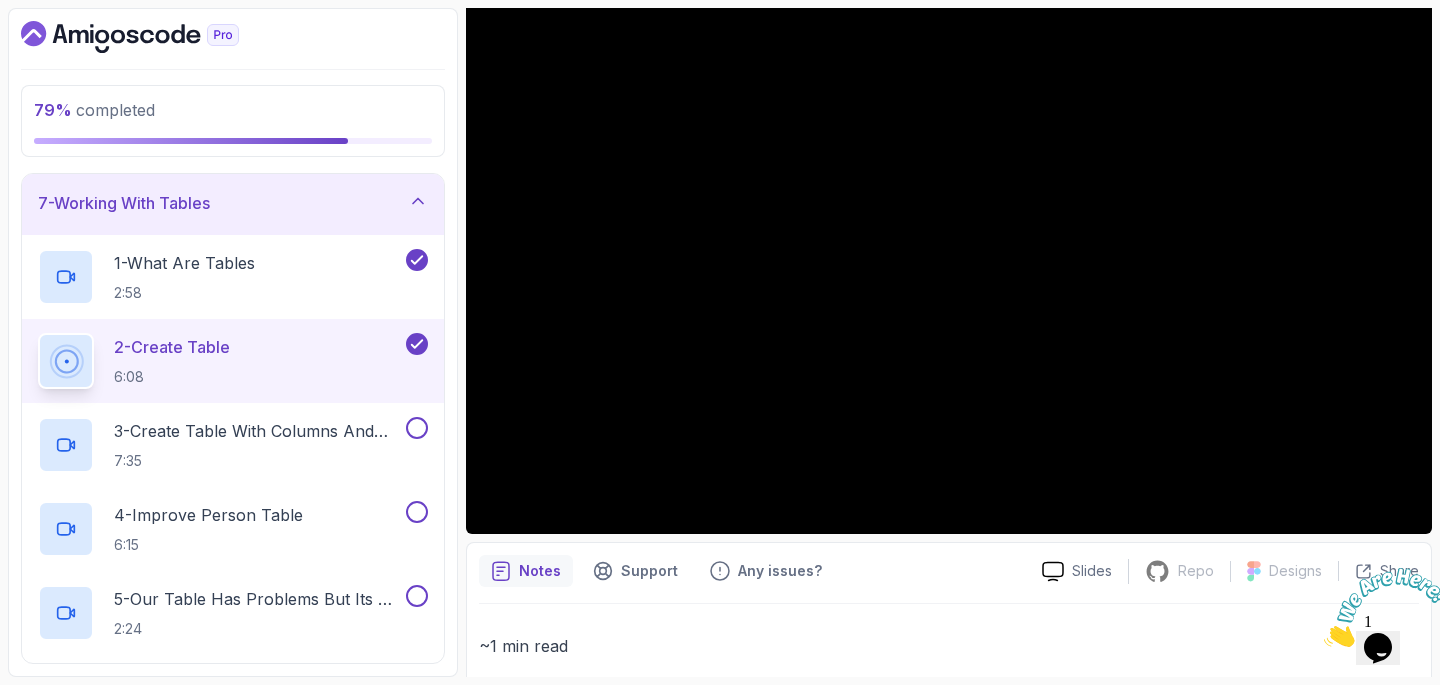 scroll, scrollTop: 188, scrollLeft: 0, axis: vertical 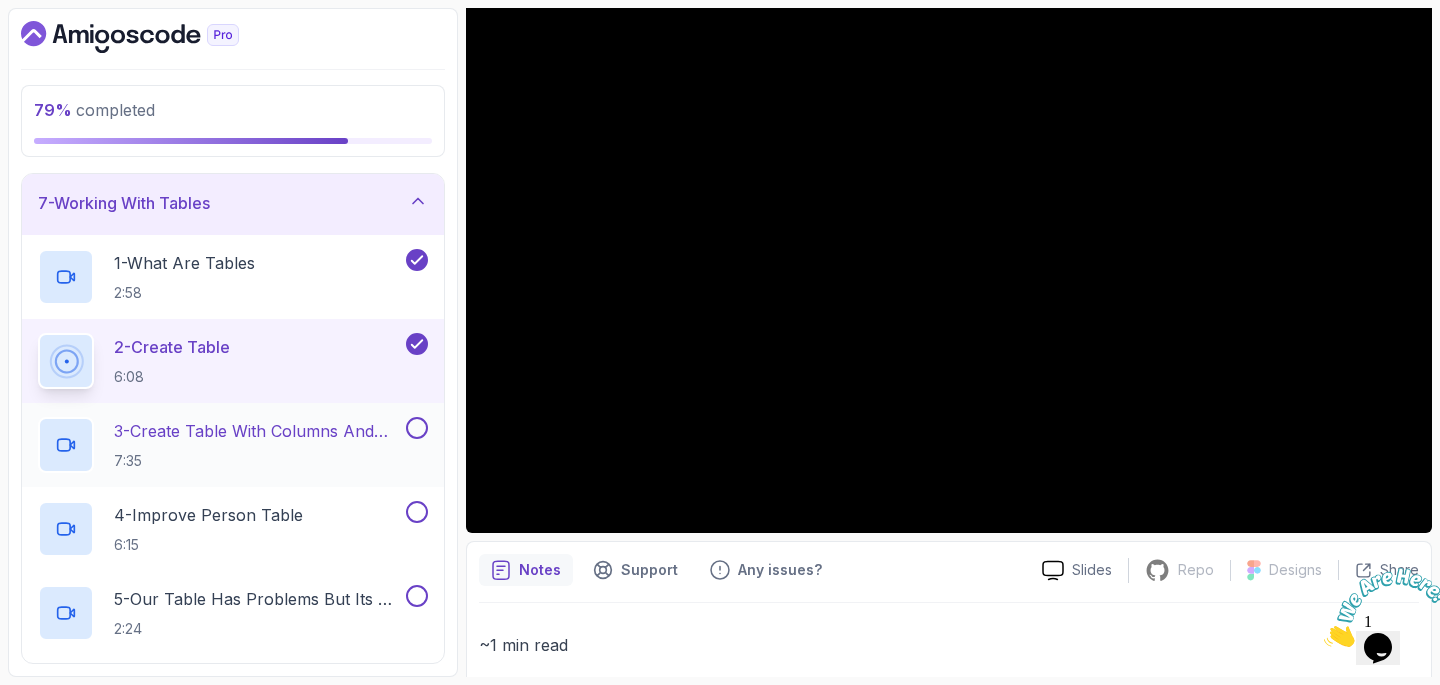 click on "3  -  Create Table With Columns And Datatypes" at bounding box center [258, 431] 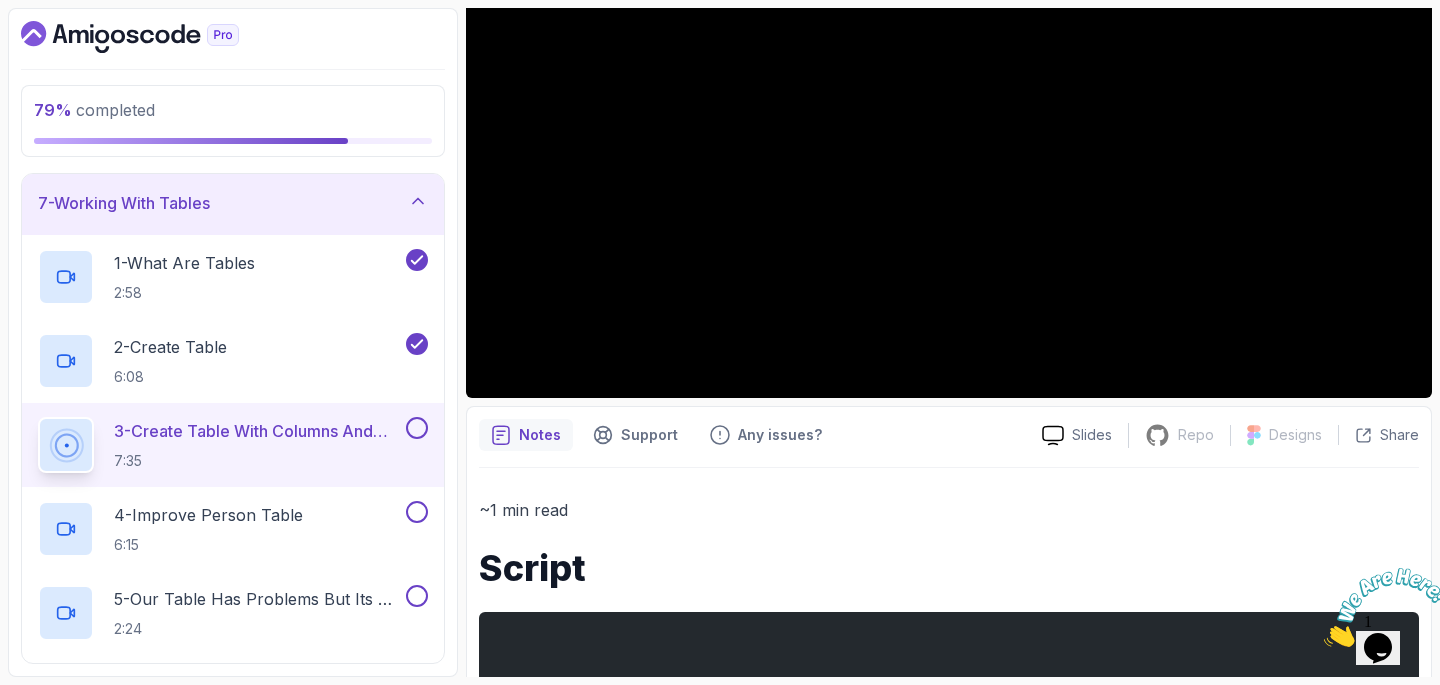 scroll, scrollTop: 327, scrollLeft: 0, axis: vertical 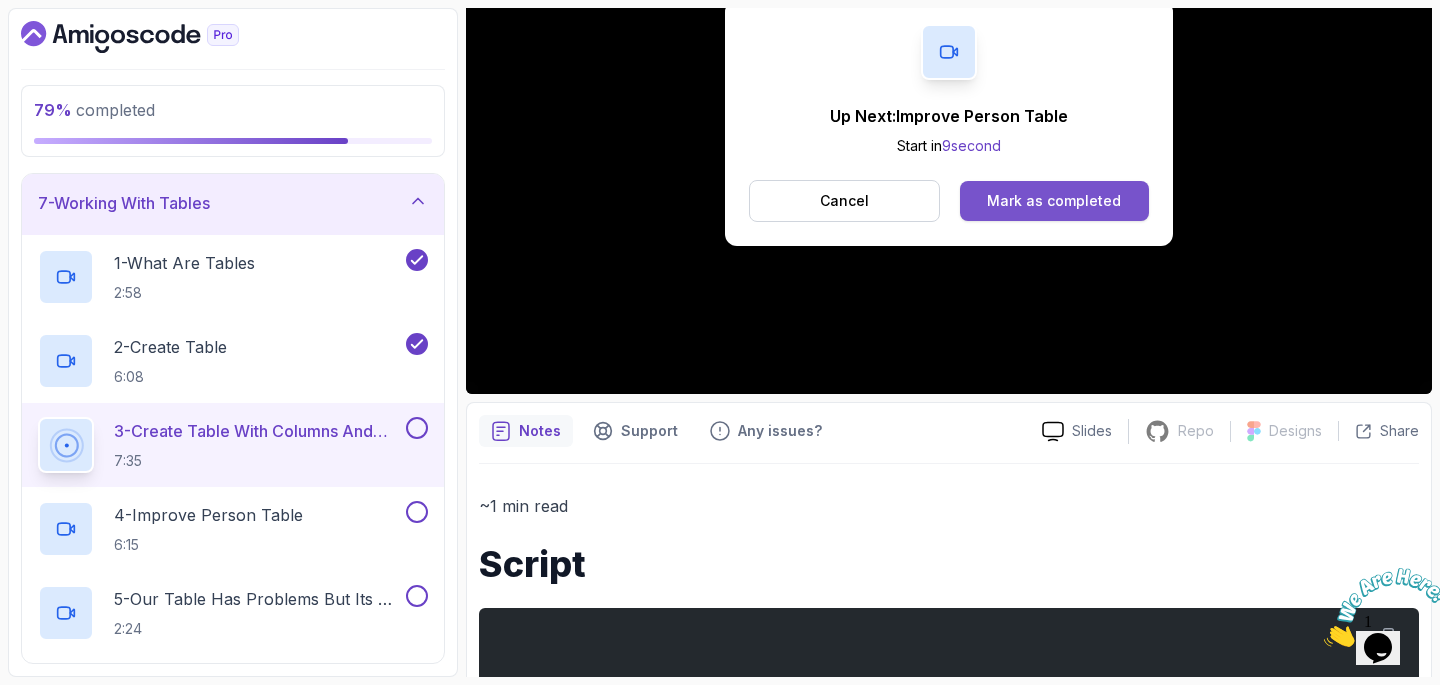 click on "Mark as completed" at bounding box center (1054, 201) 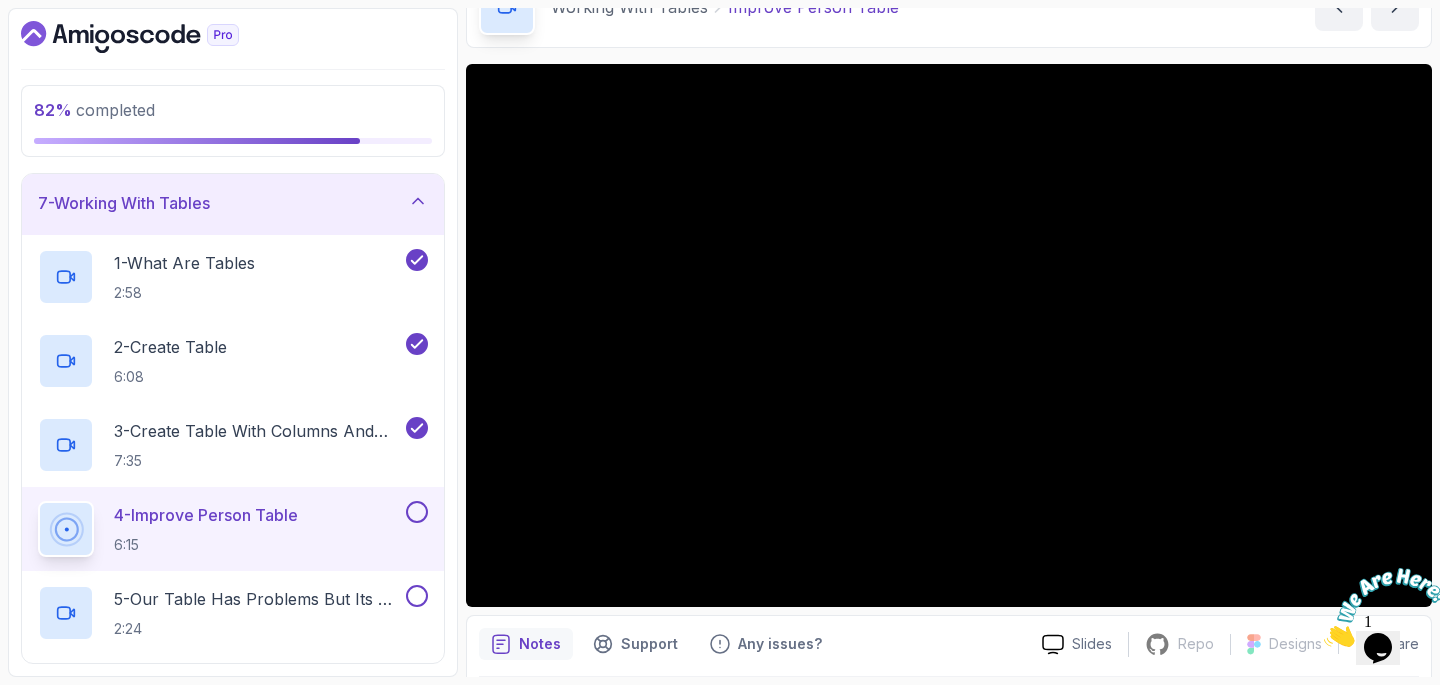 scroll, scrollTop: 117, scrollLeft: 0, axis: vertical 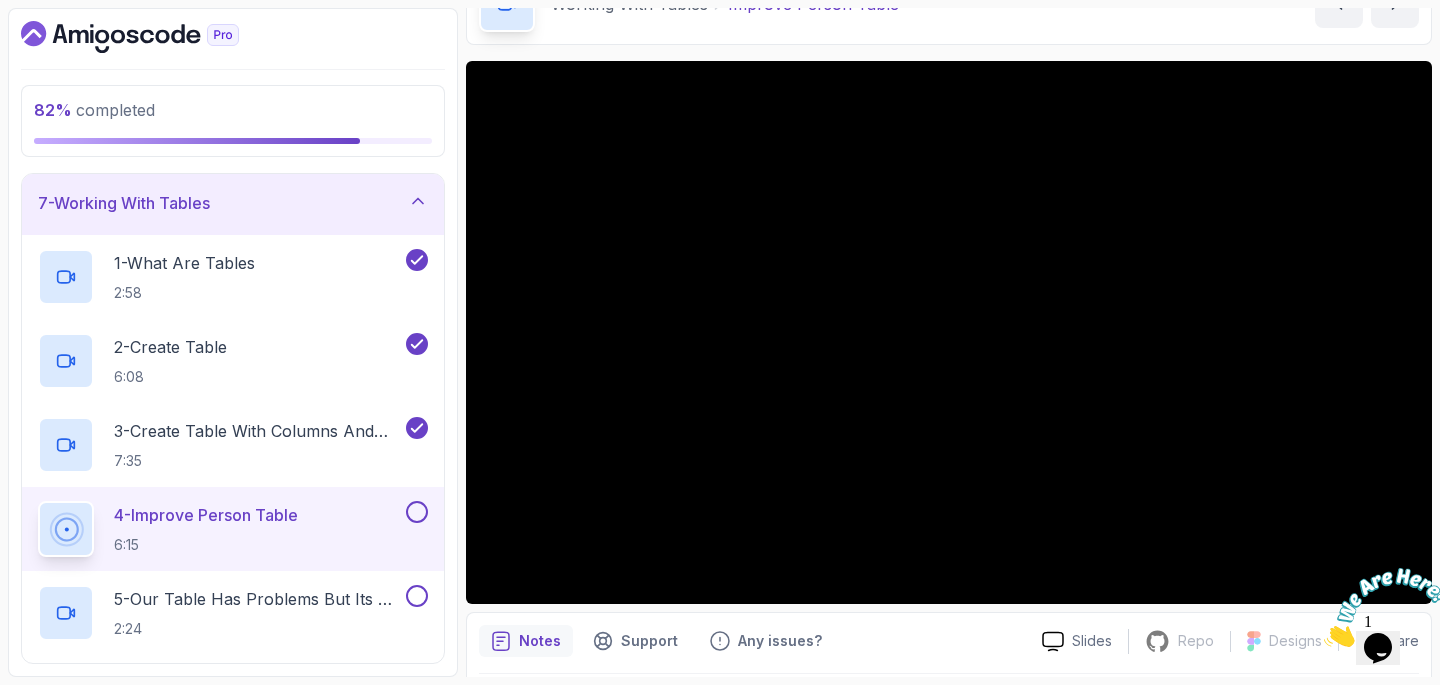 click at bounding box center (417, 512) 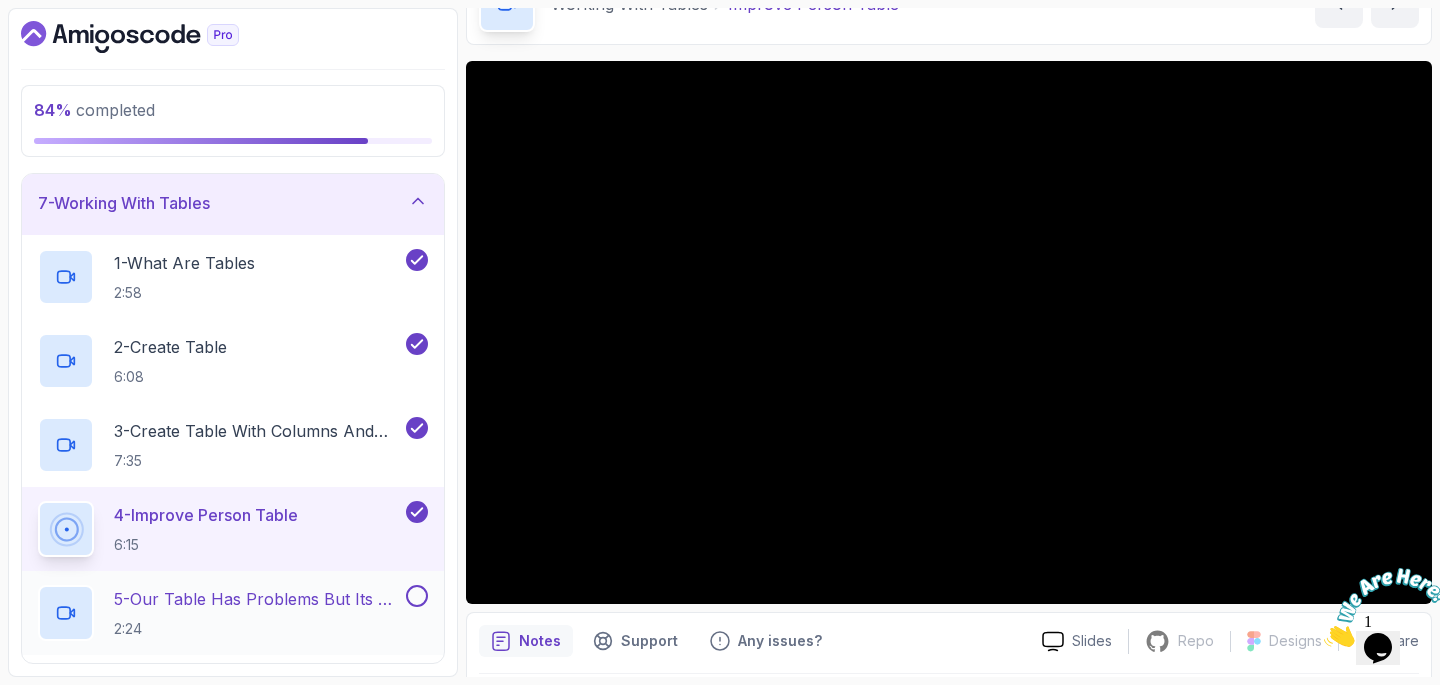 click on "5  -  Our Table Has Problems But Its Ok For Now" at bounding box center [258, 599] 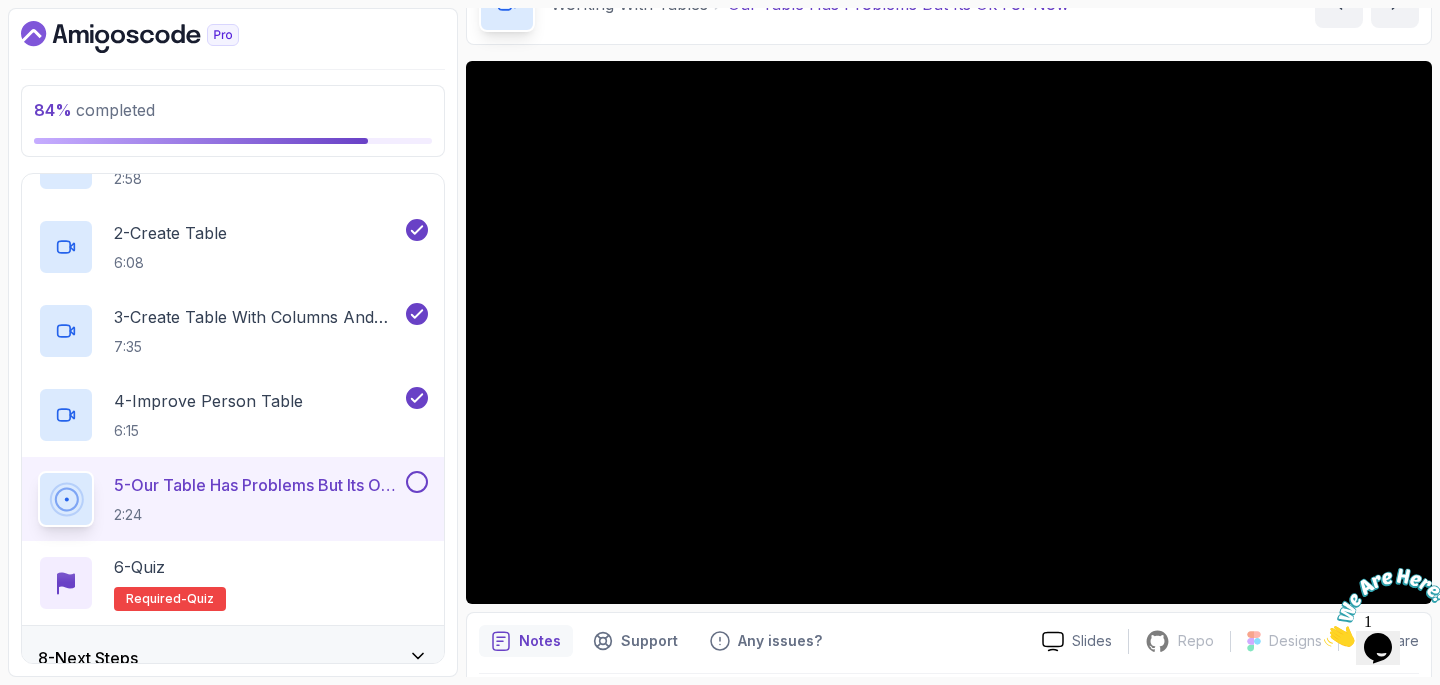 scroll, scrollTop: 534, scrollLeft: 0, axis: vertical 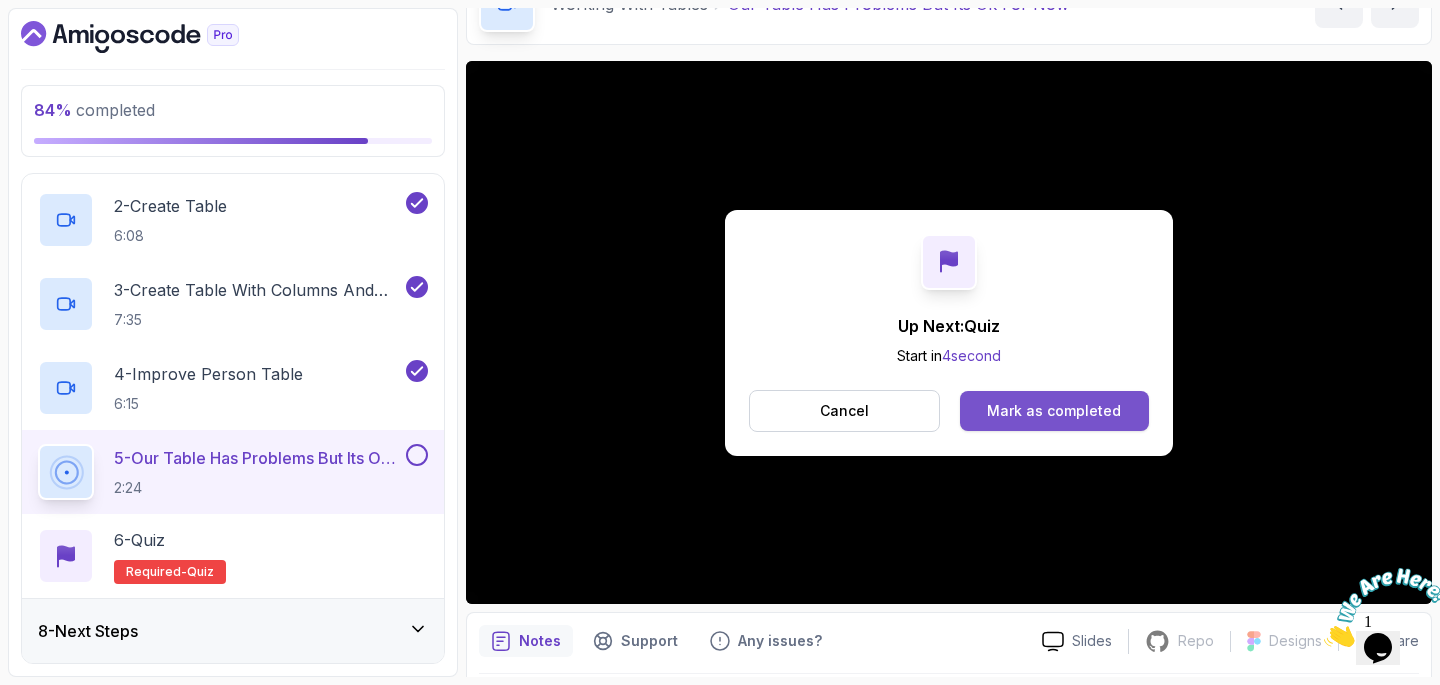 click on "Mark as completed" at bounding box center [1054, 411] 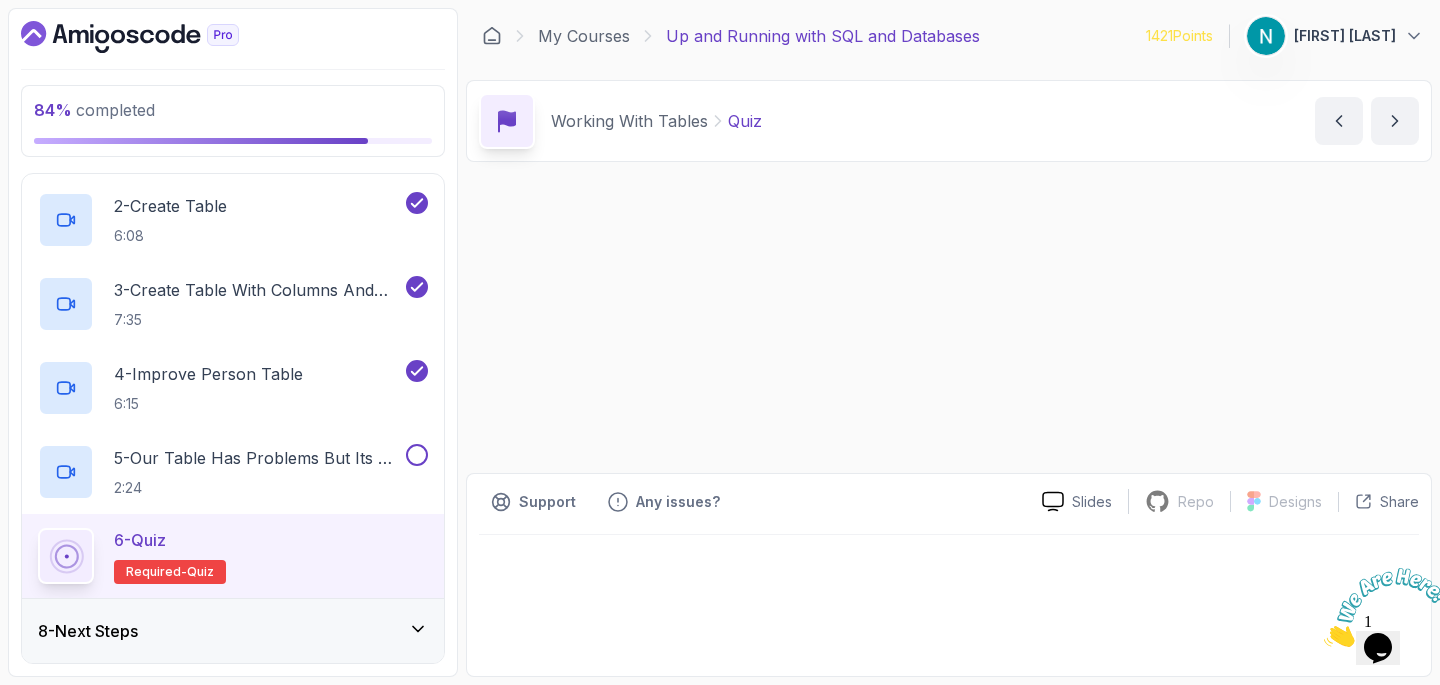 scroll, scrollTop: 0, scrollLeft: 0, axis: both 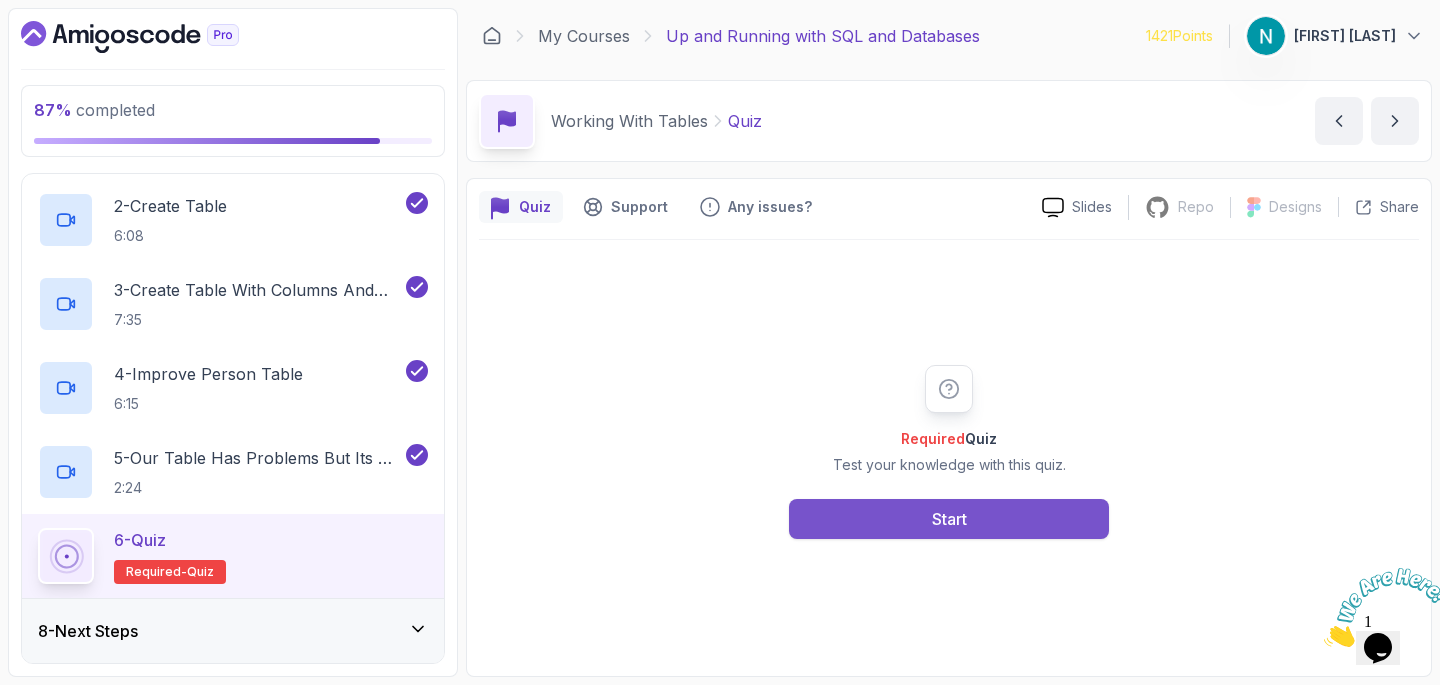 click on "Start" at bounding box center (949, 519) 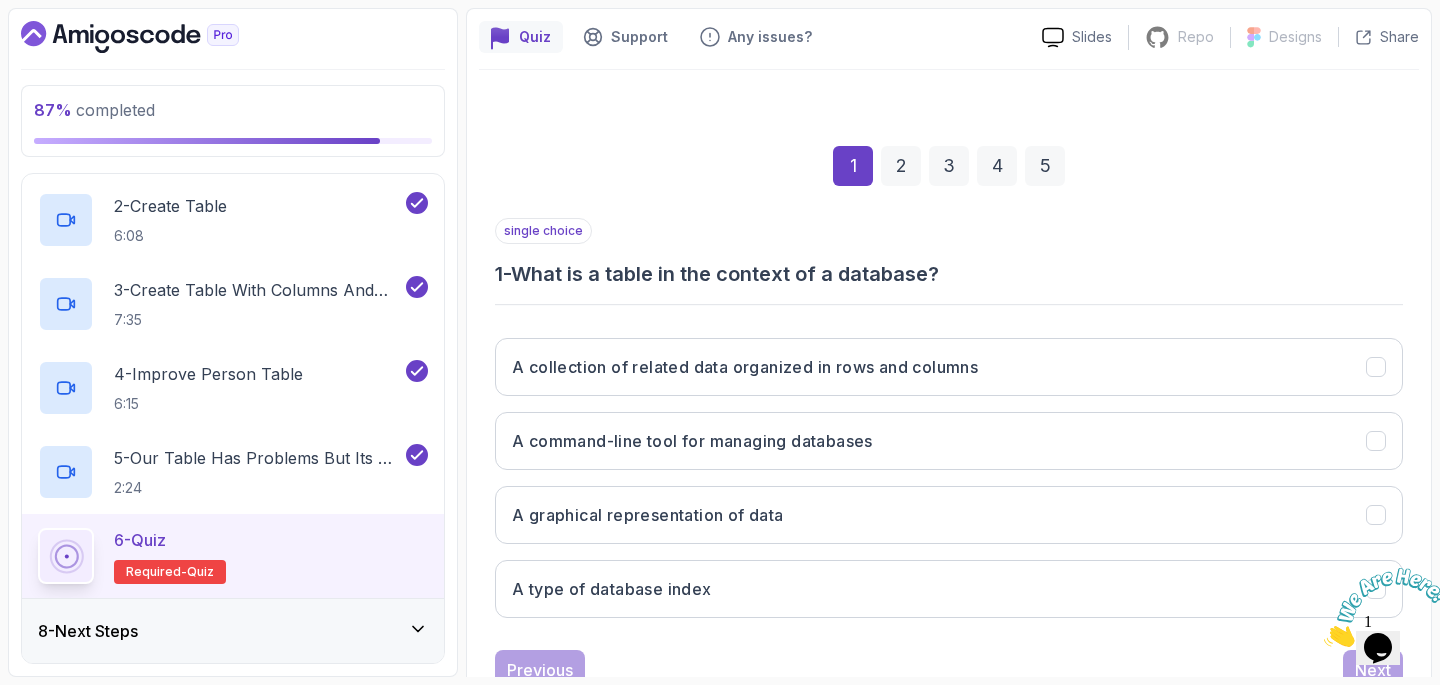 scroll, scrollTop: 172, scrollLeft: 0, axis: vertical 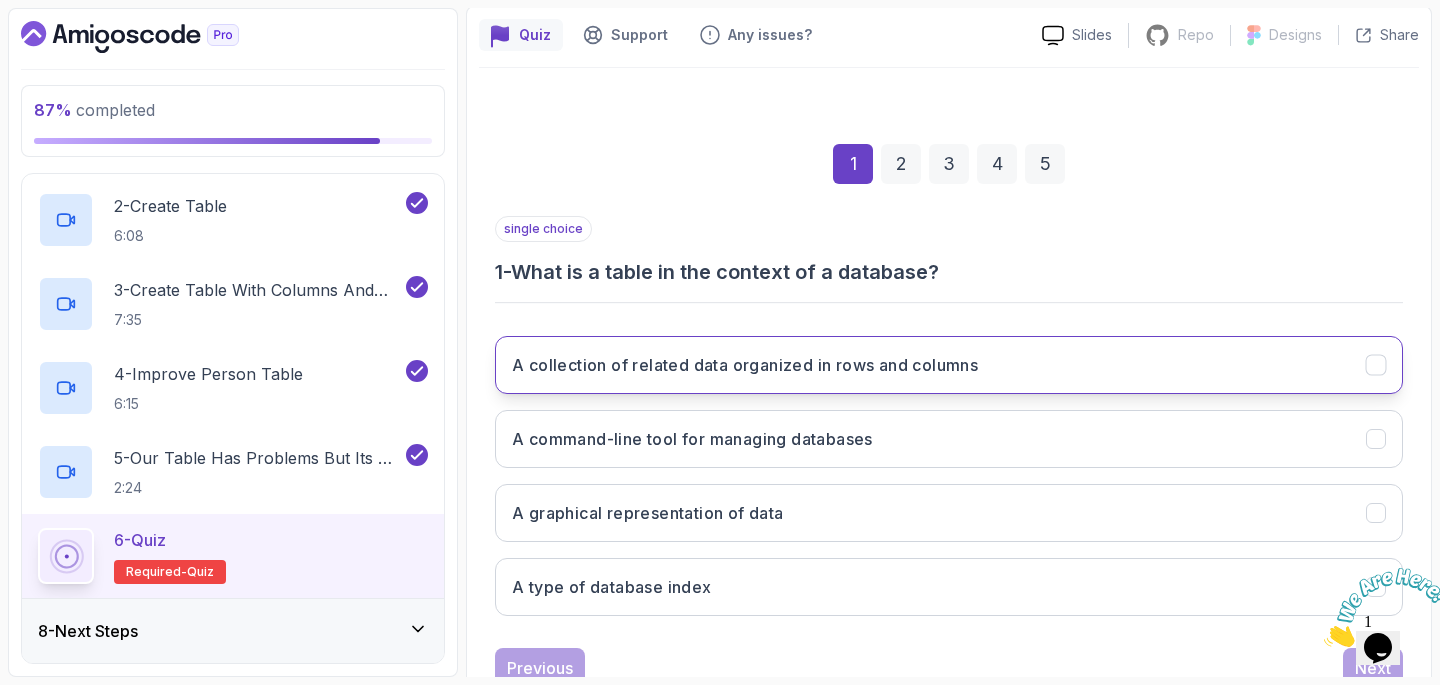 click on "A collection of related data organized in rows and columns" at bounding box center (949, 365) 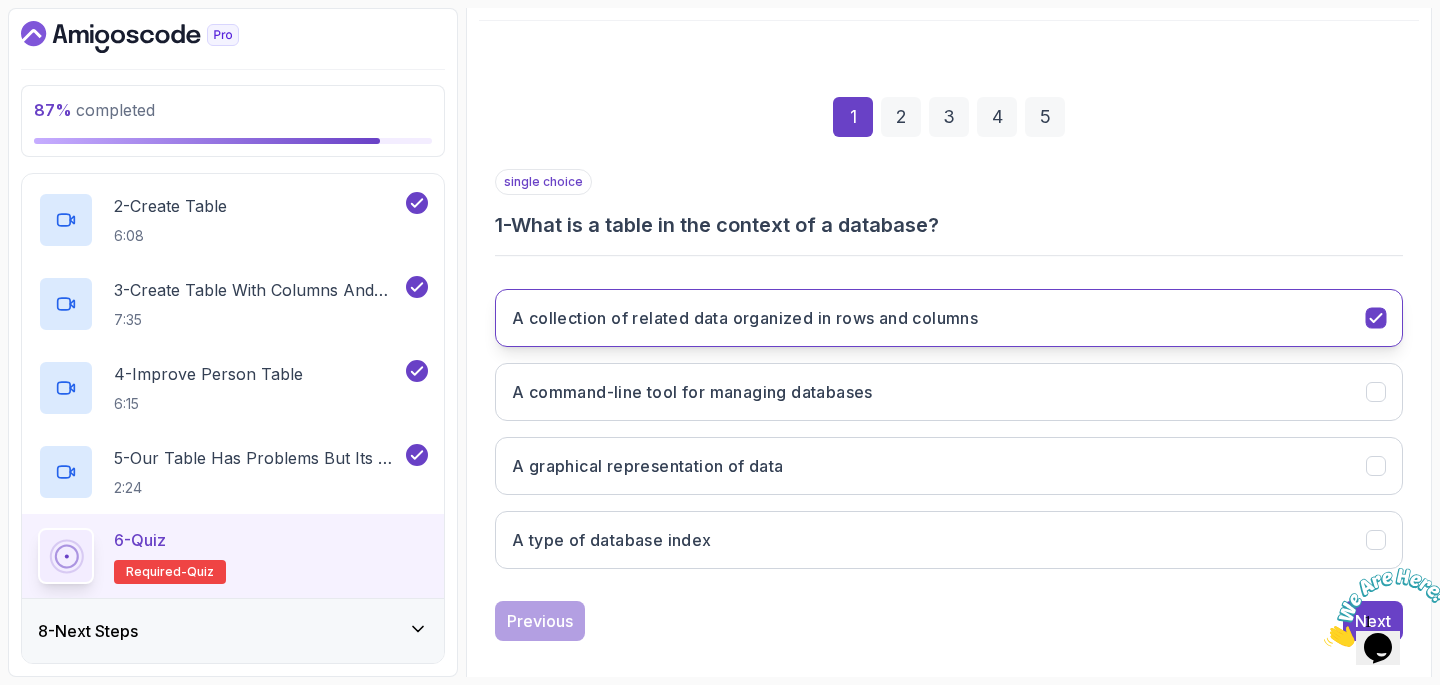 scroll, scrollTop: 240, scrollLeft: 0, axis: vertical 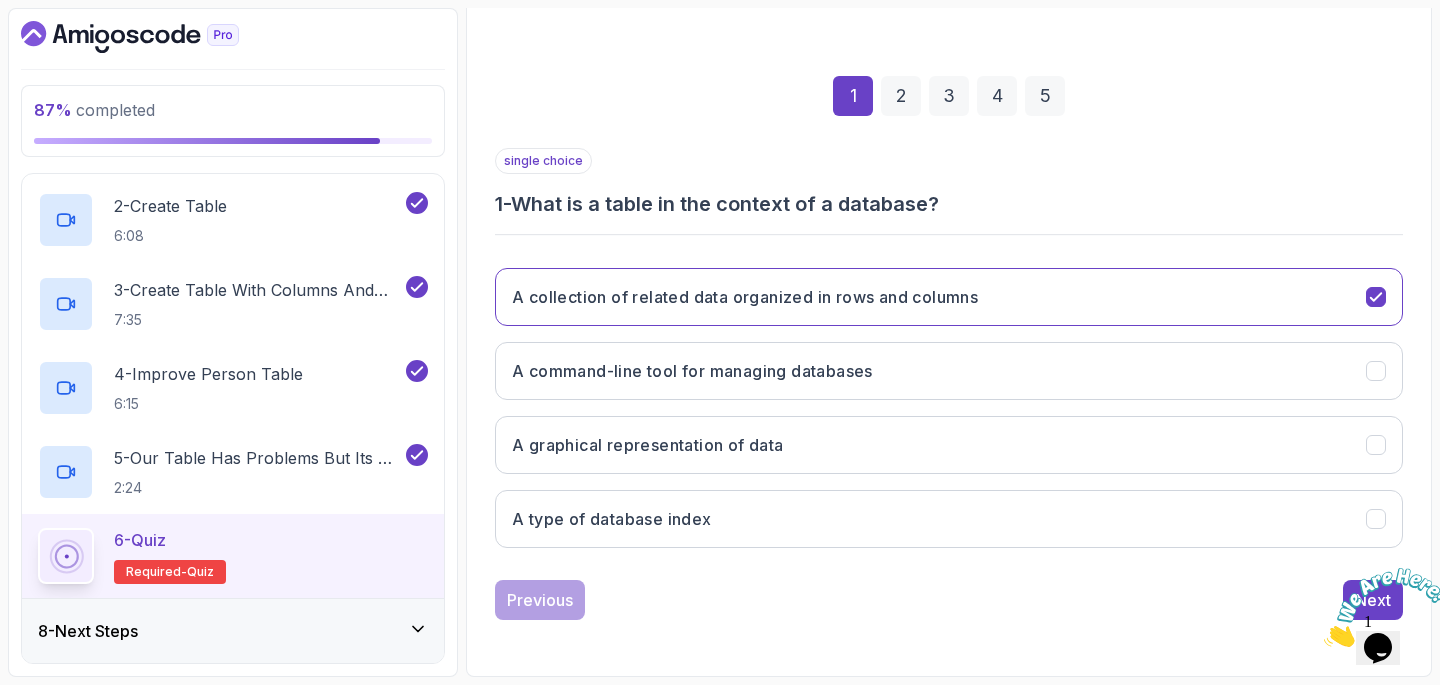 click at bounding box center (1324, 641) 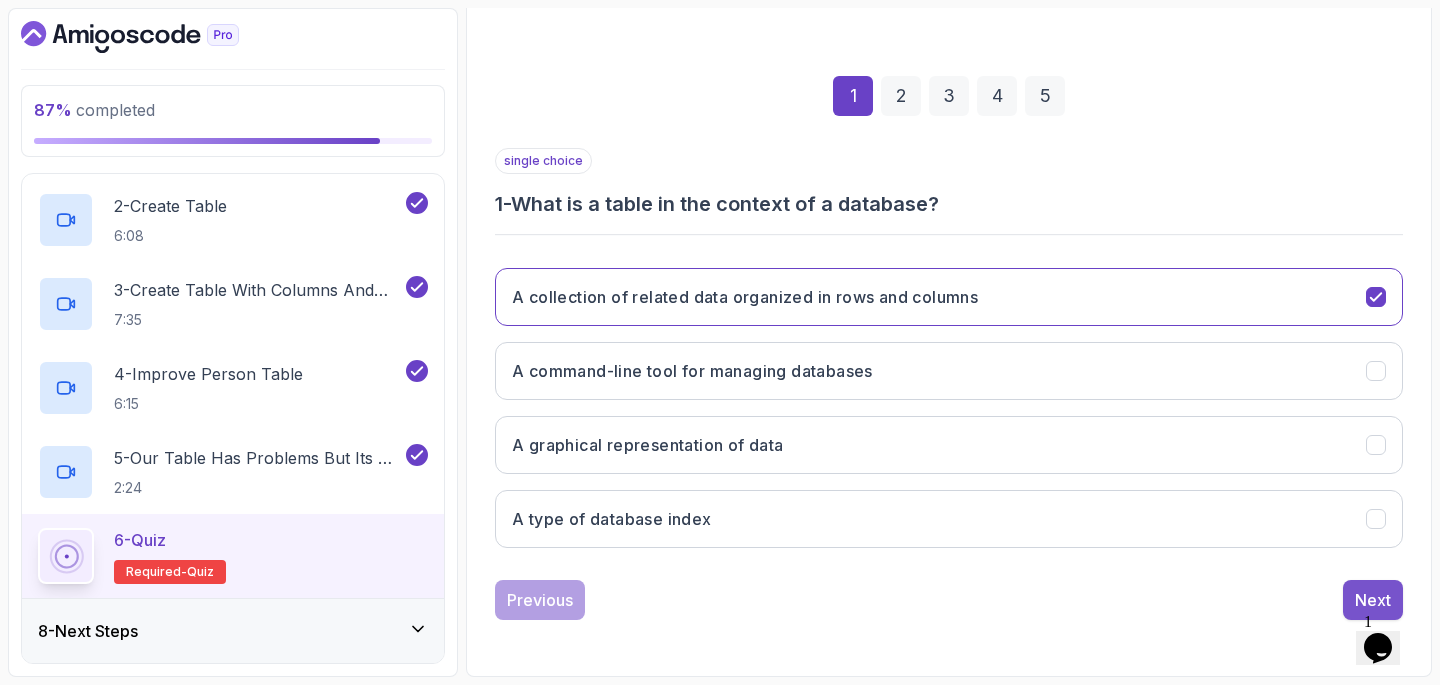 click on "Next" at bounding box center [1373, 600] 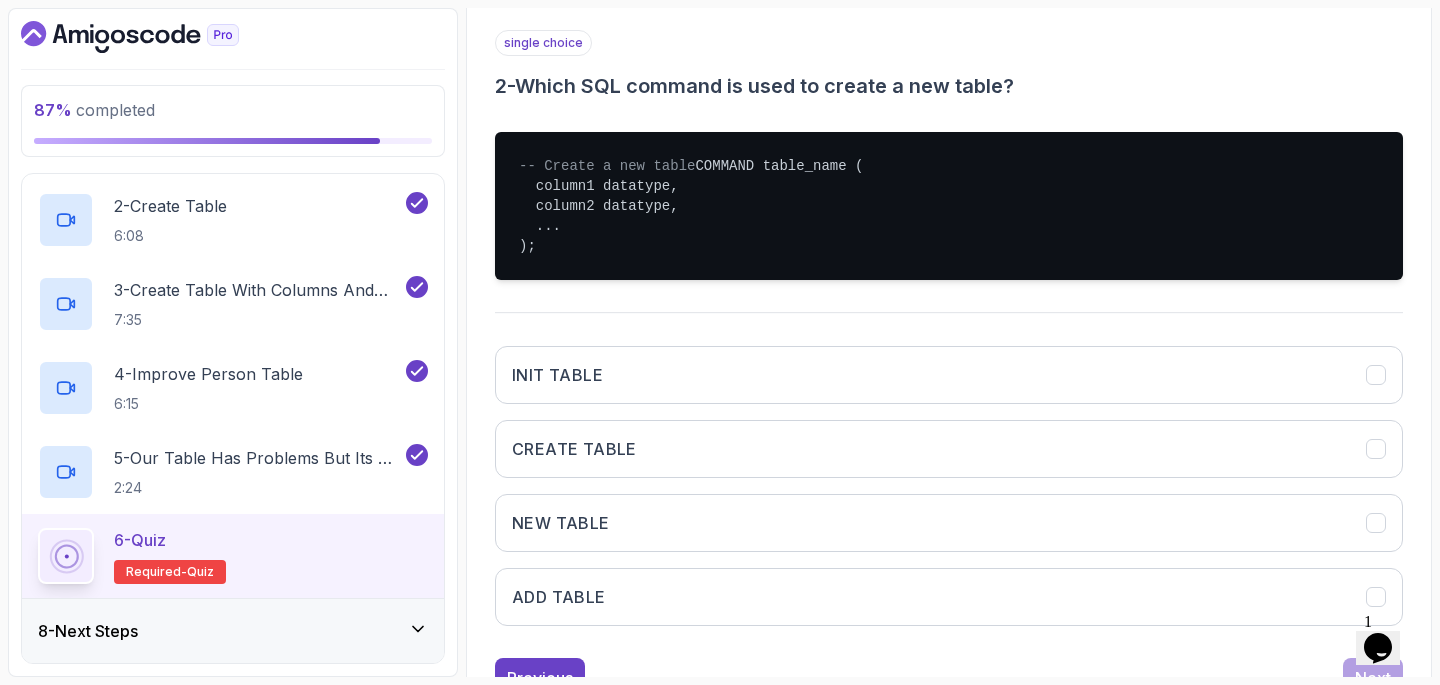 scroll, scrollTop: 370, scrollLeft: 0, axis: vertical 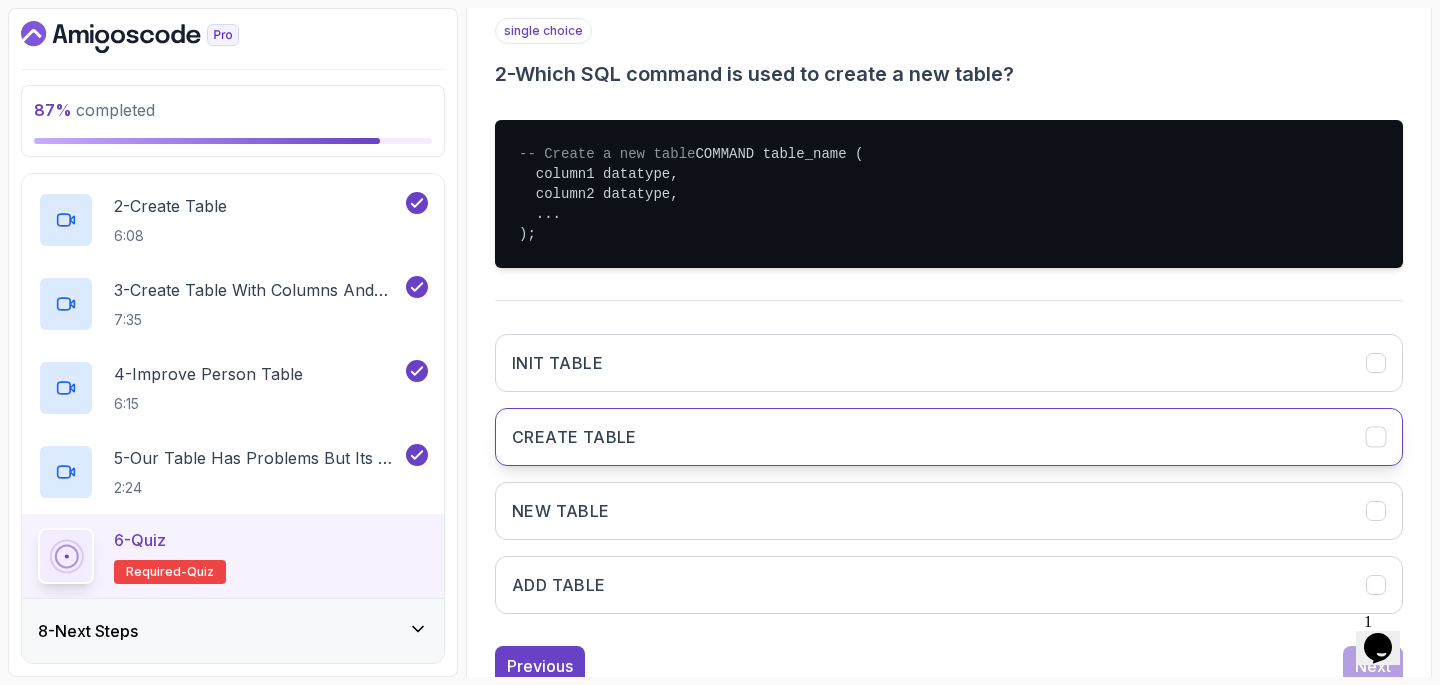 click on "CREATE TABLE" at bounding box center [949, 437] 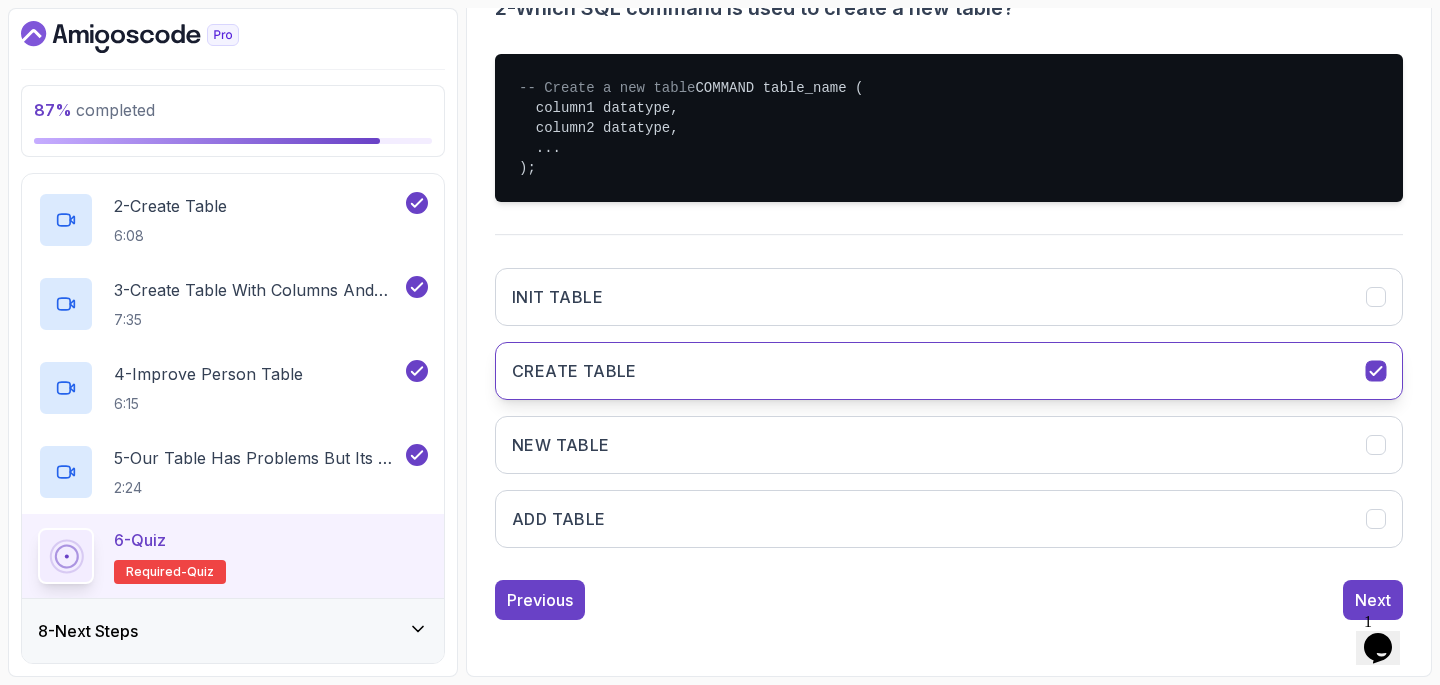 scroll, scrollTop: 456, scrollLeft: 0, axis: vertical 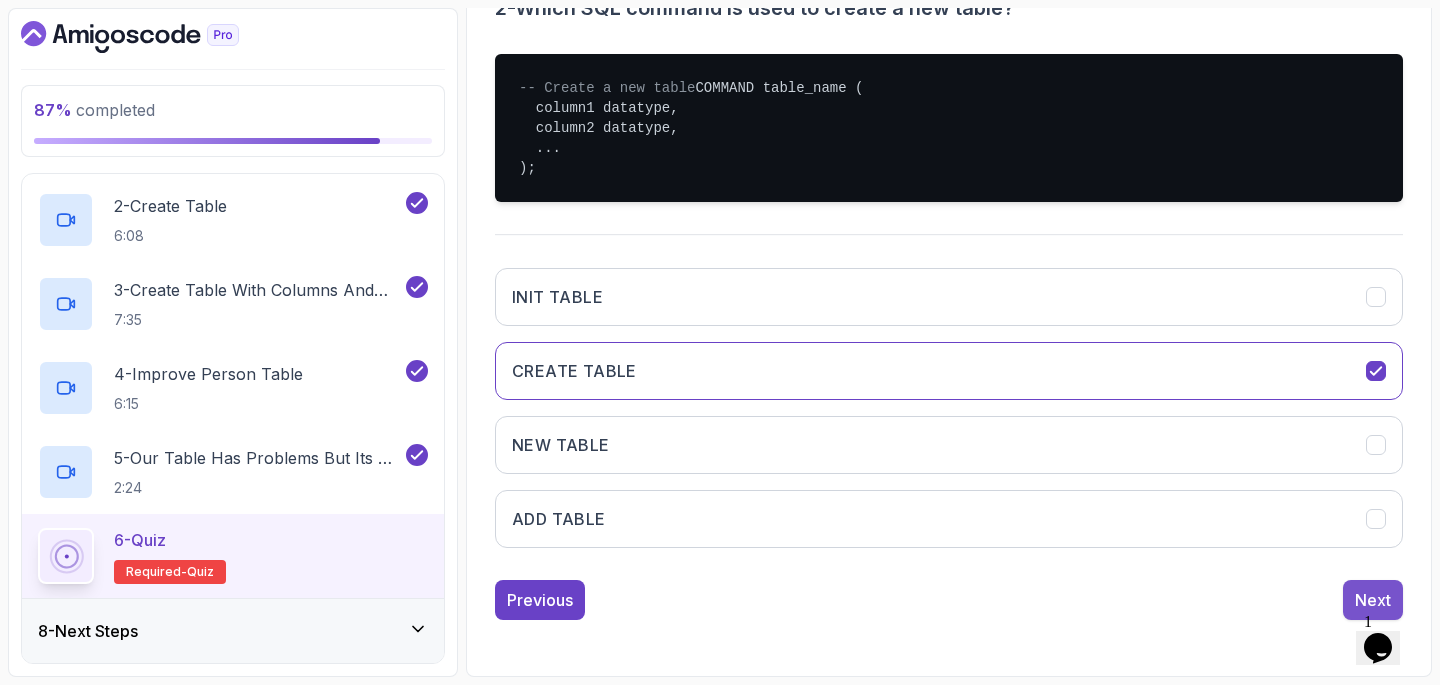 click on "Next" at bounding box center (1373, 600) 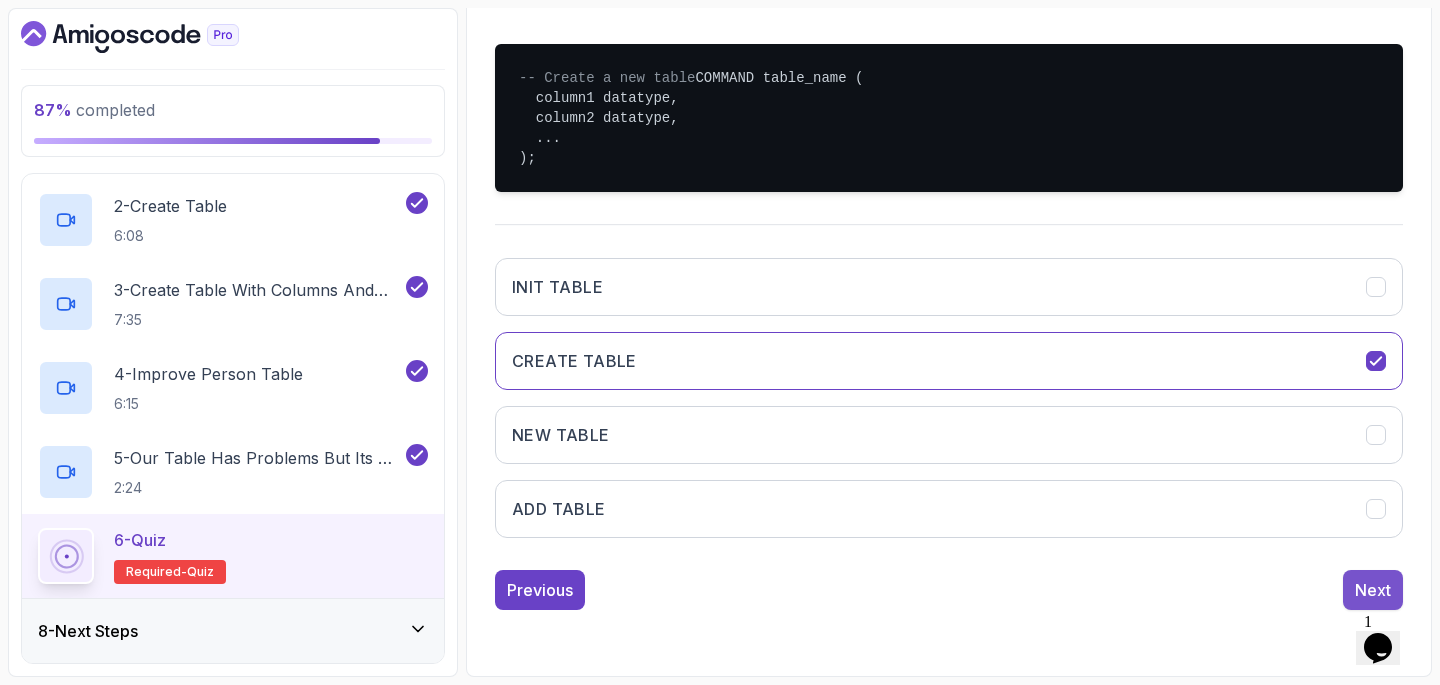 scroll, scrollTop: 240, scrollLeft: 0, axis: vertical 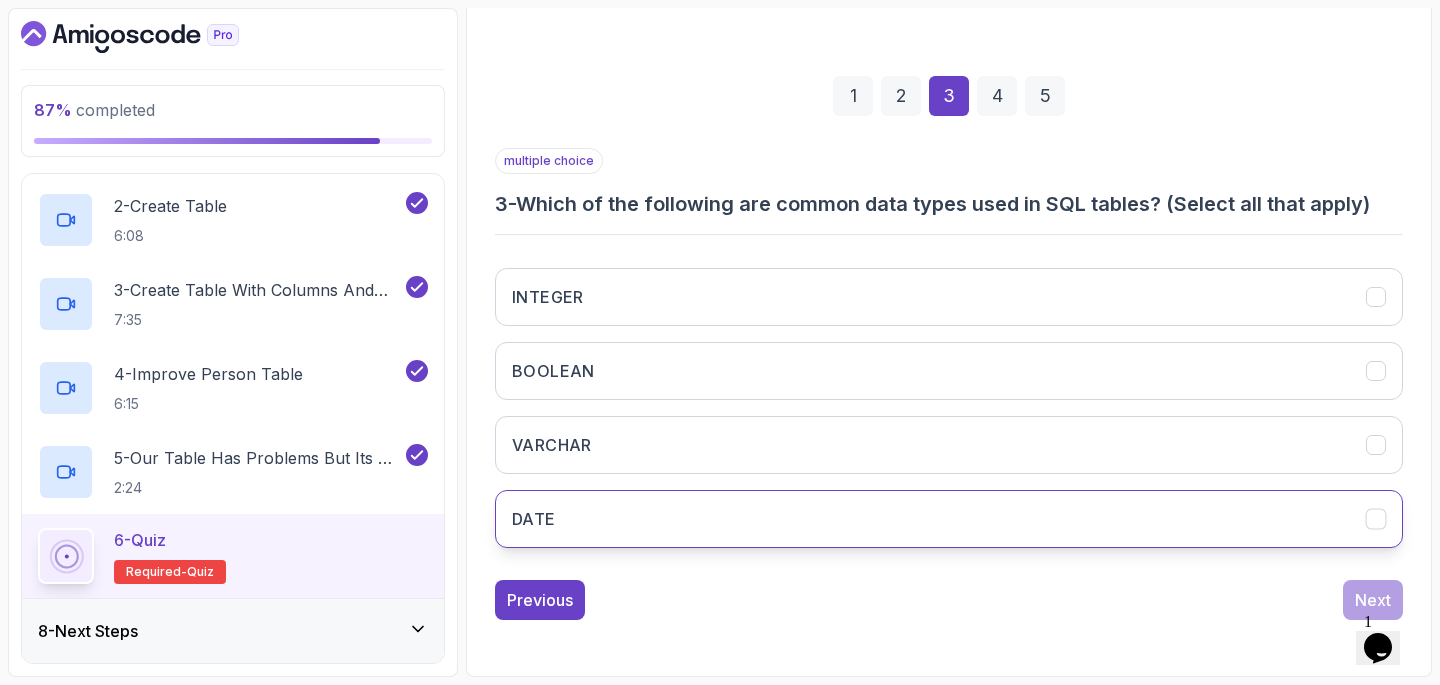 click on "DATE" at bounding box center (949, 519) 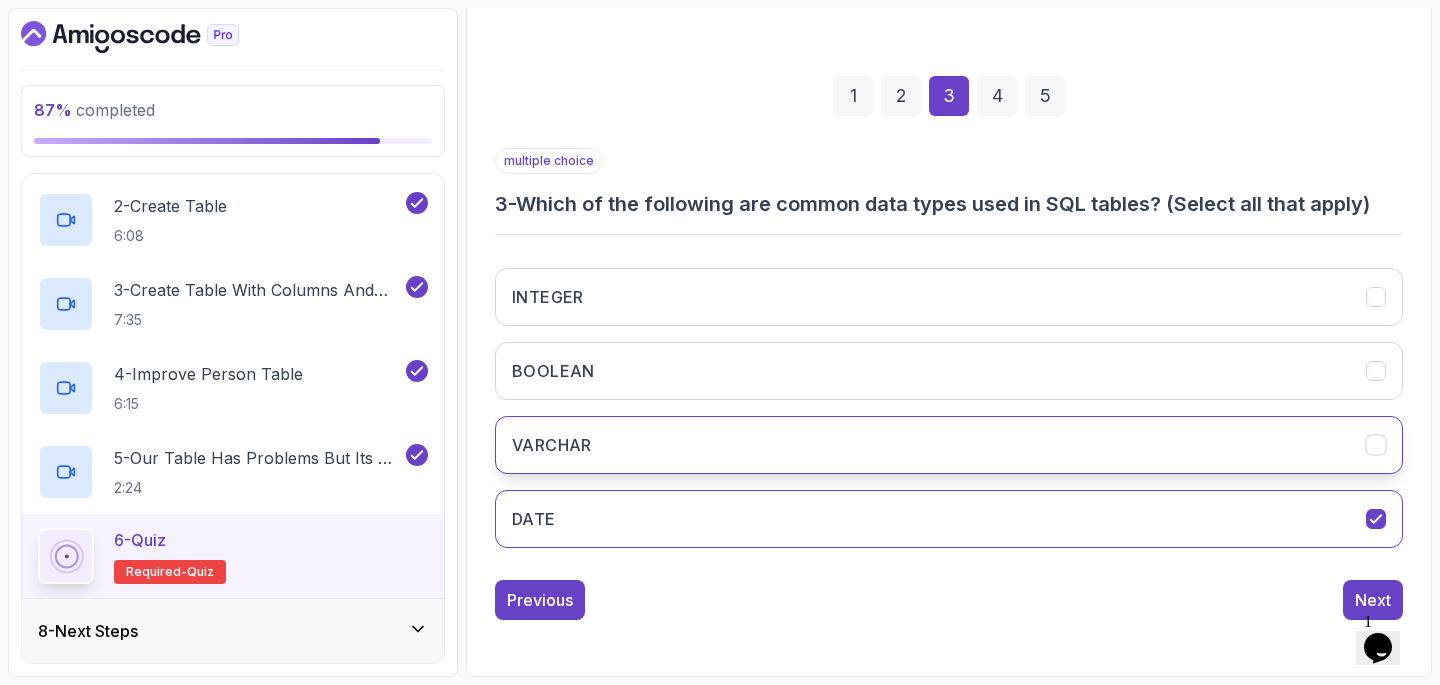 click on "VARCHAR" at bounding box center [949, 445] 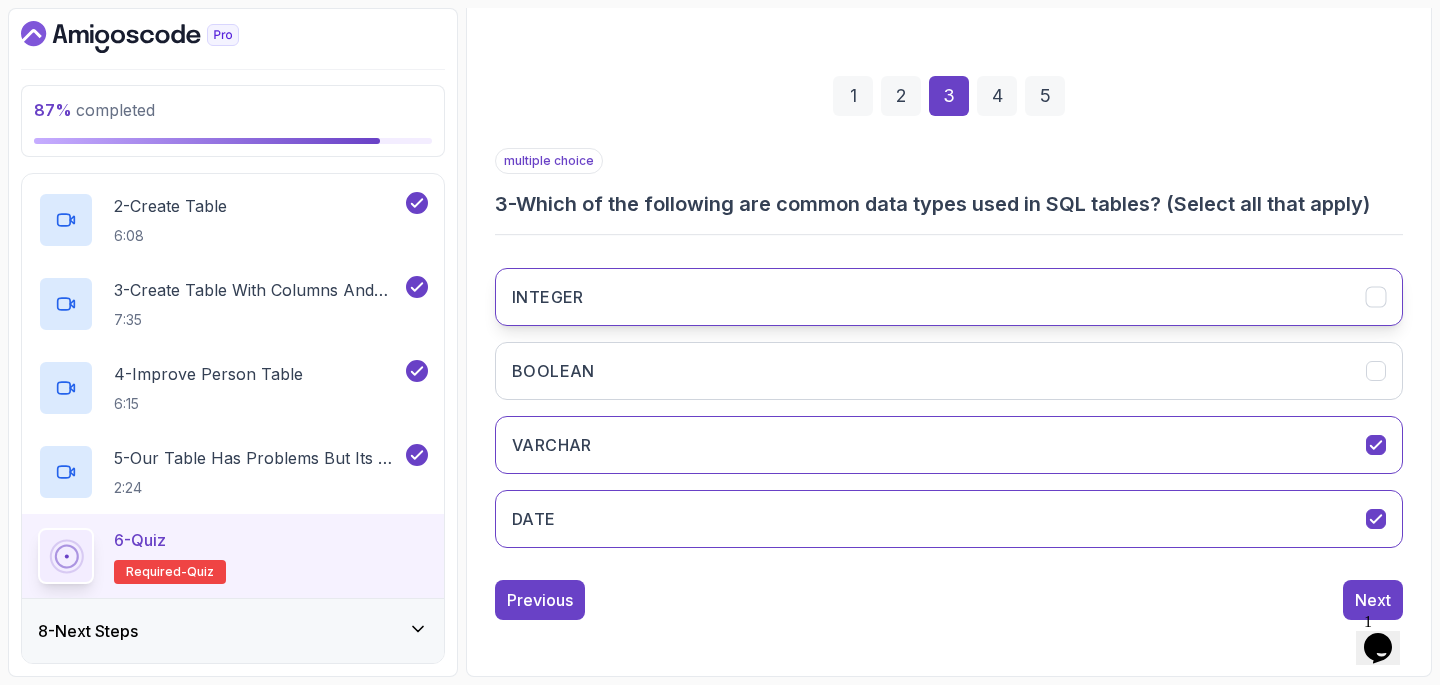 click on "INTEGER" at bounding box center (949, 297) 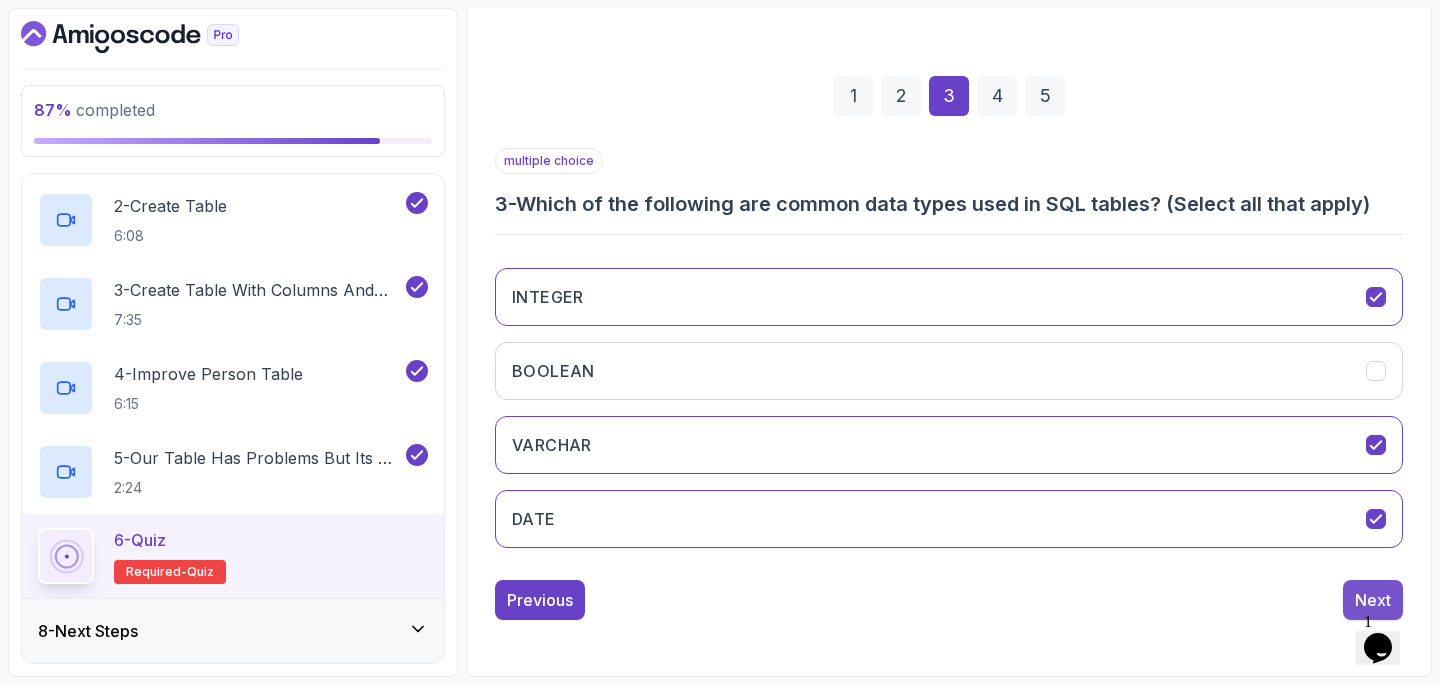 click on "Next" at bounding box center [1373, 600] 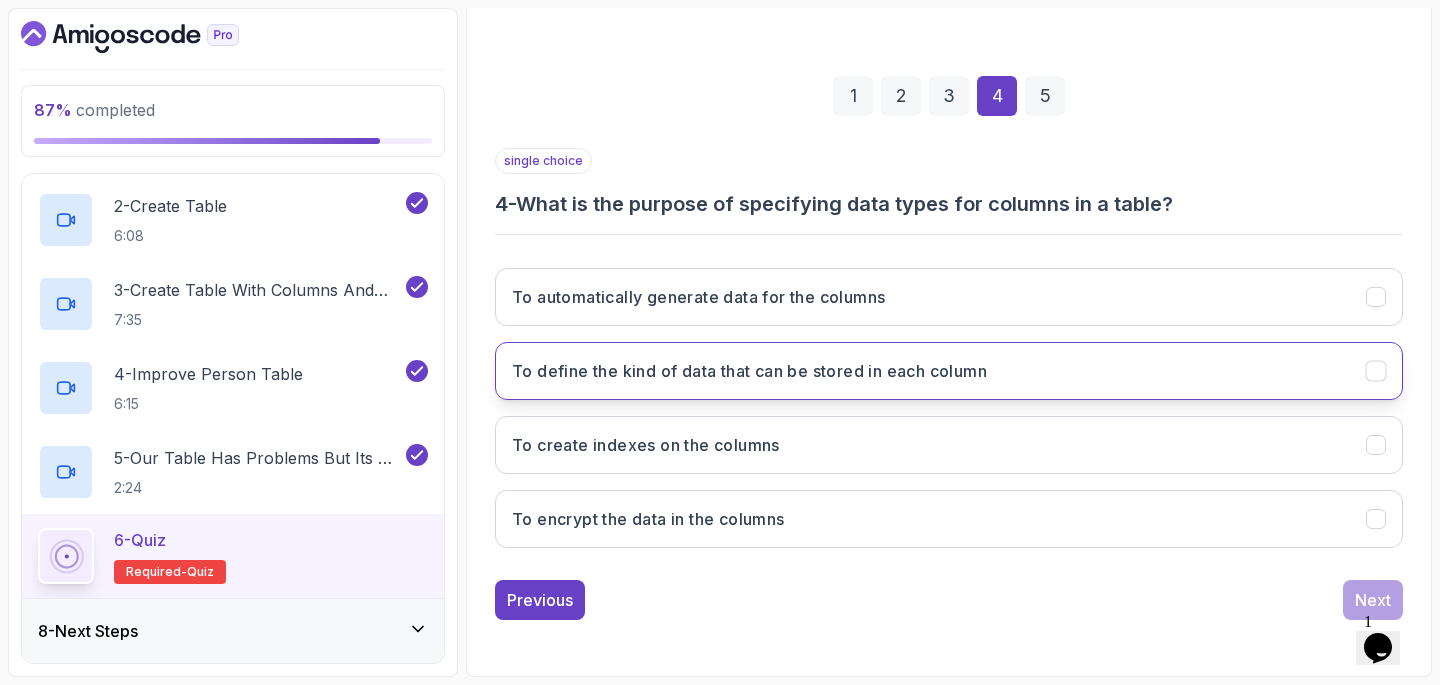 click on "To define the kind of data that can be stored in each column" at bounding box center (949, 371) 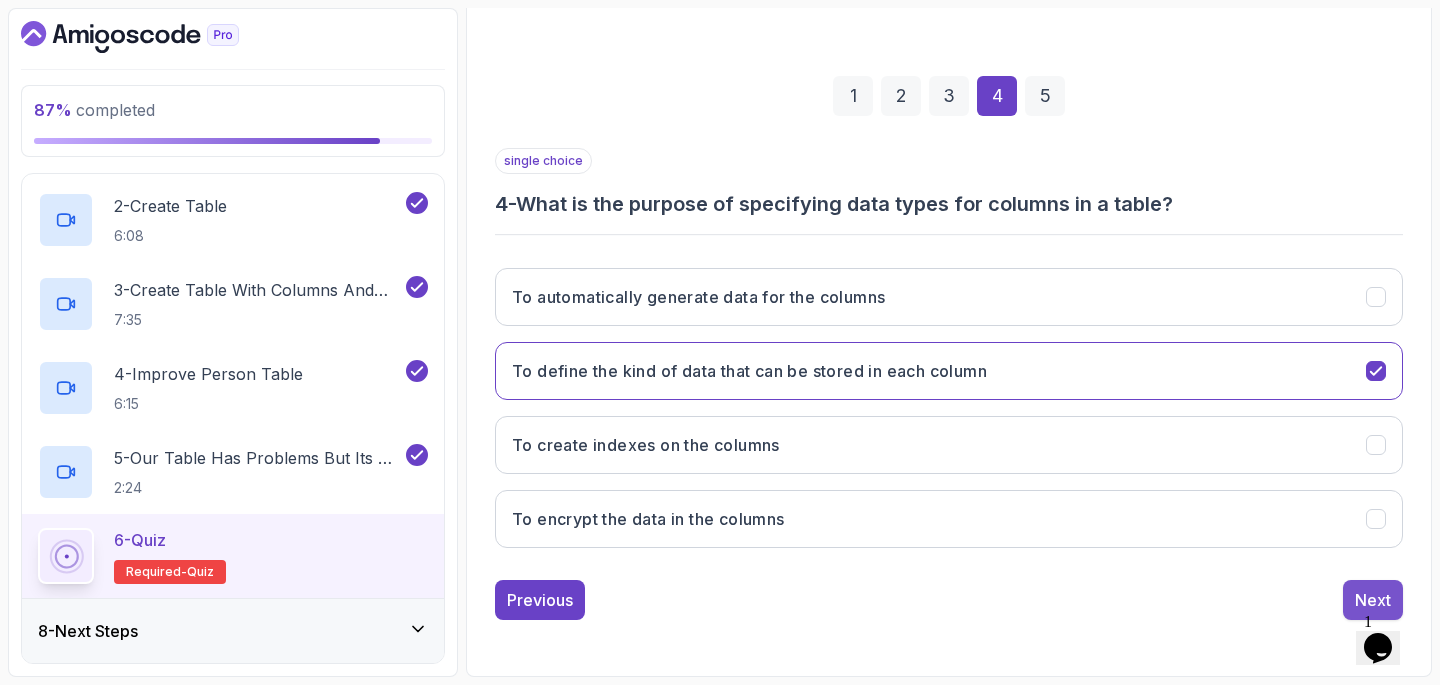 click on "Next" at bounding box center [1373, 600] 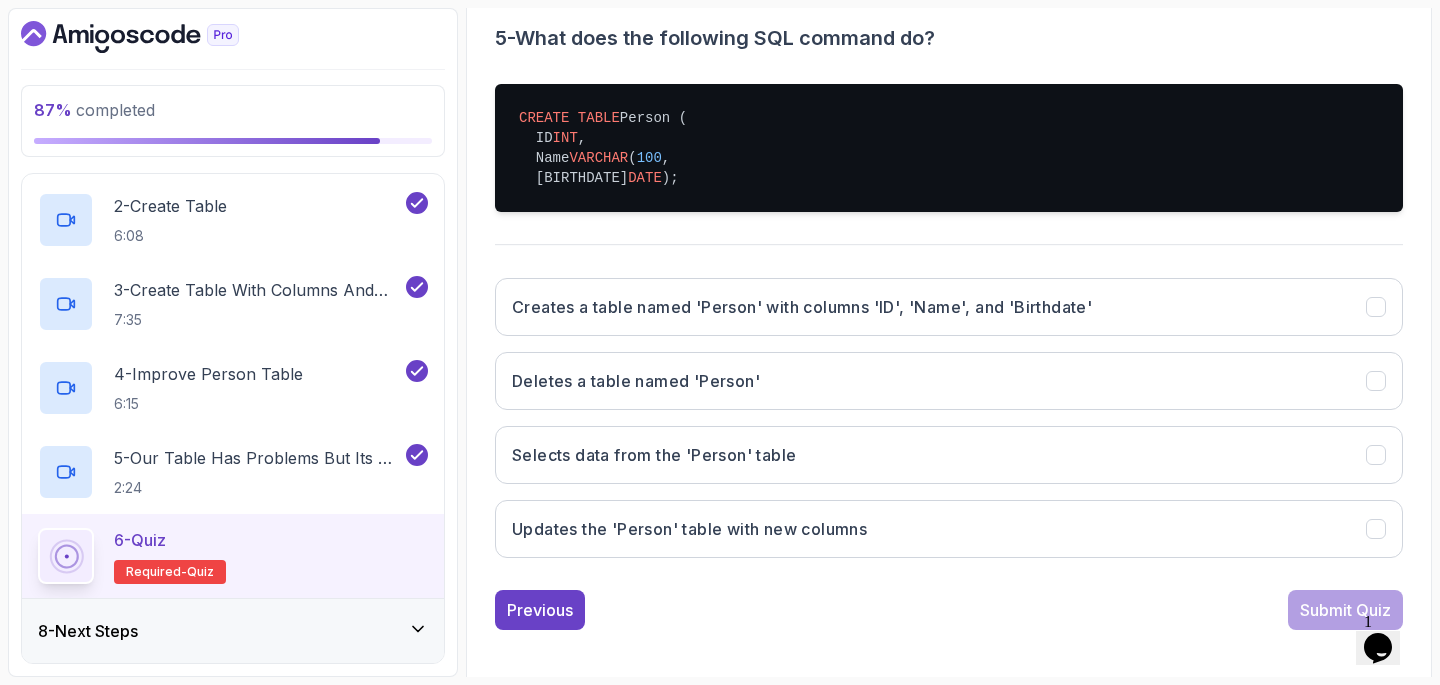 scroll, scrollTop: 418, scrollLeft: 0, axis: vertical 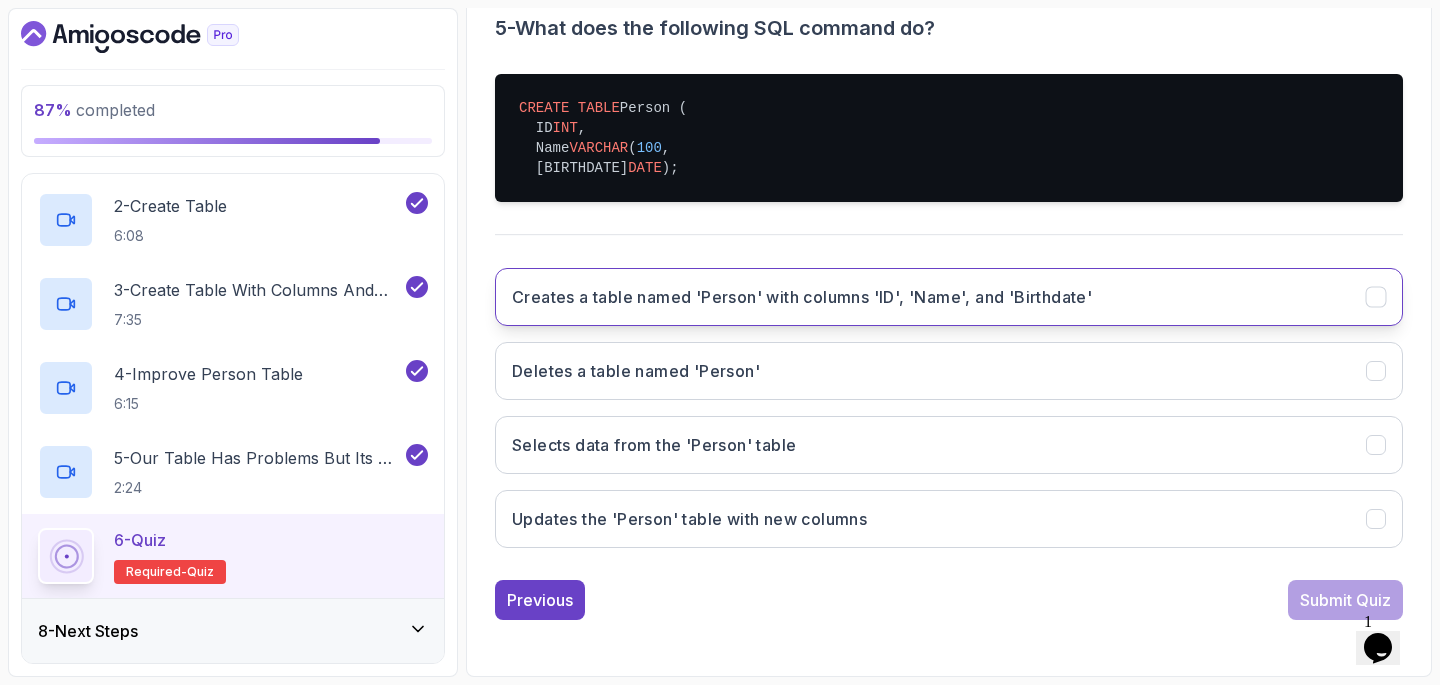 click on "Creates a table named 'Person' with columns 'ID', 'Name', and 'Birthdate'" at bounding box center [802, 297] 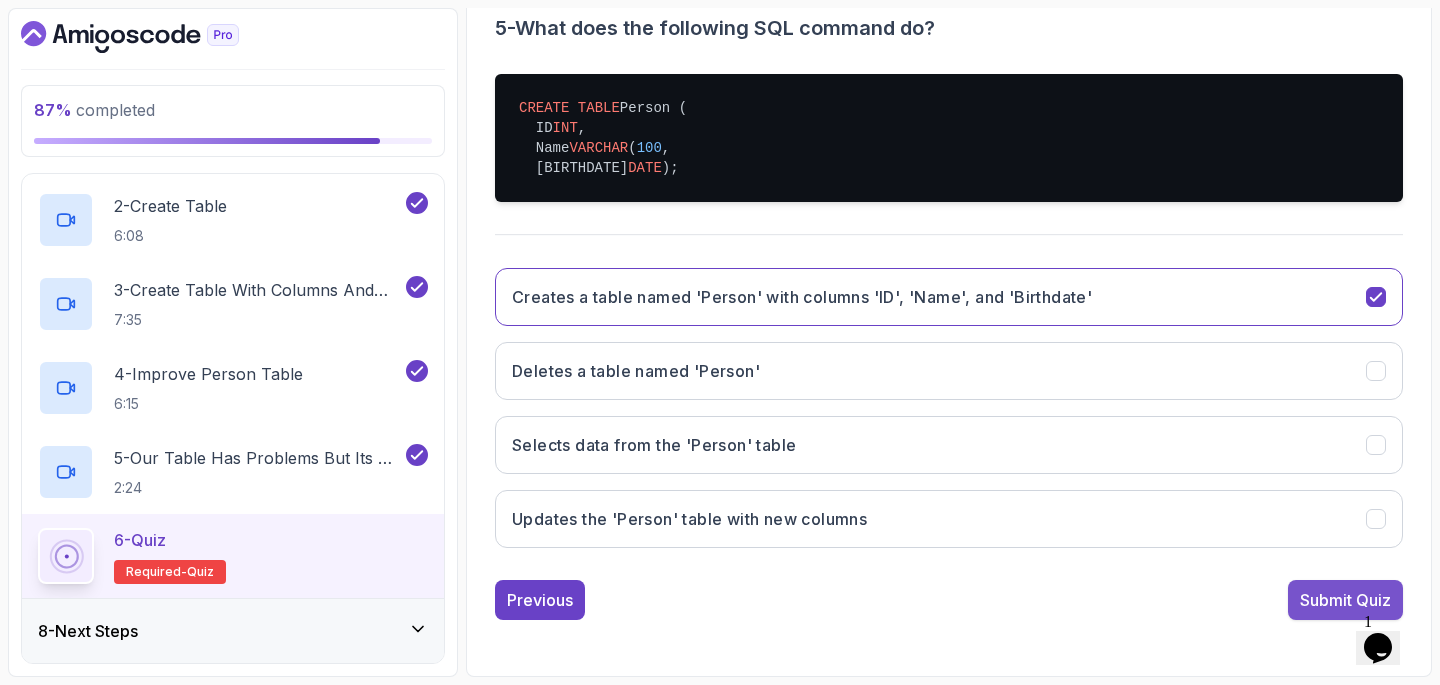 click on "Submit Quiz" at bounding box center [1345, 600] 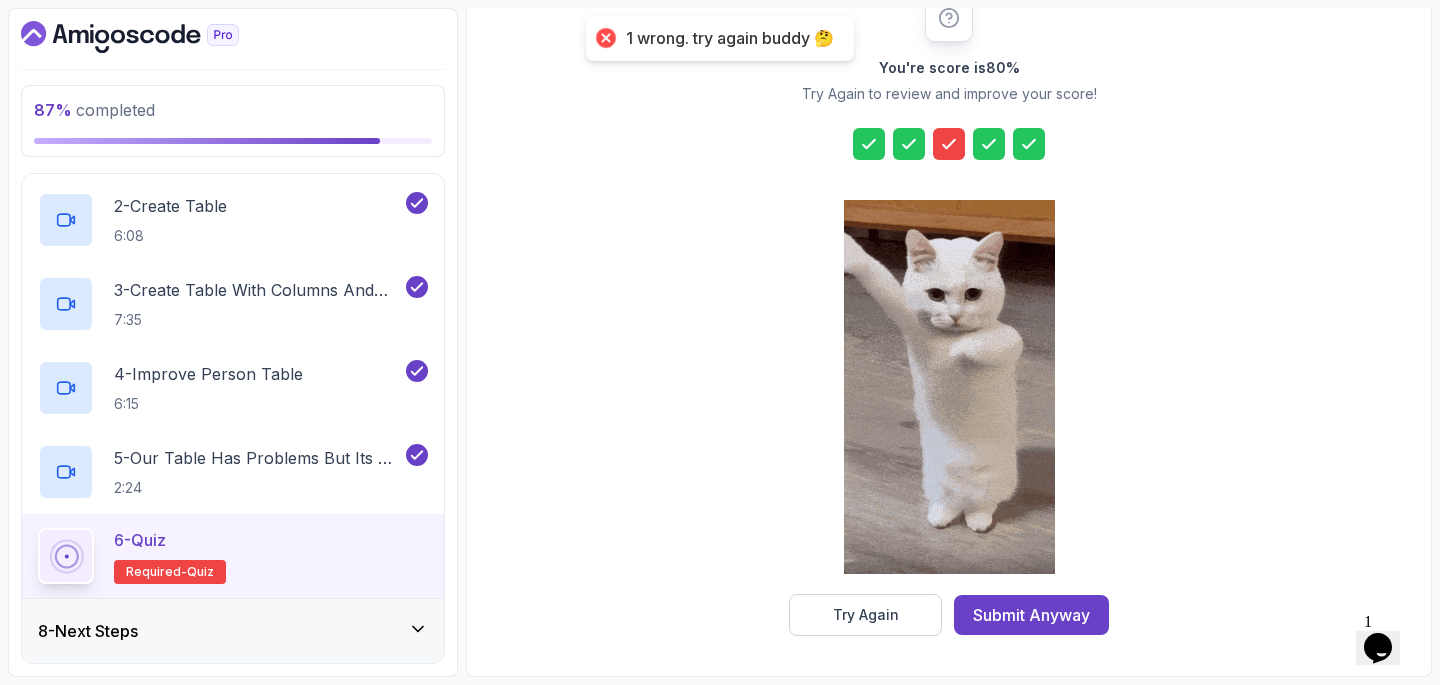 click 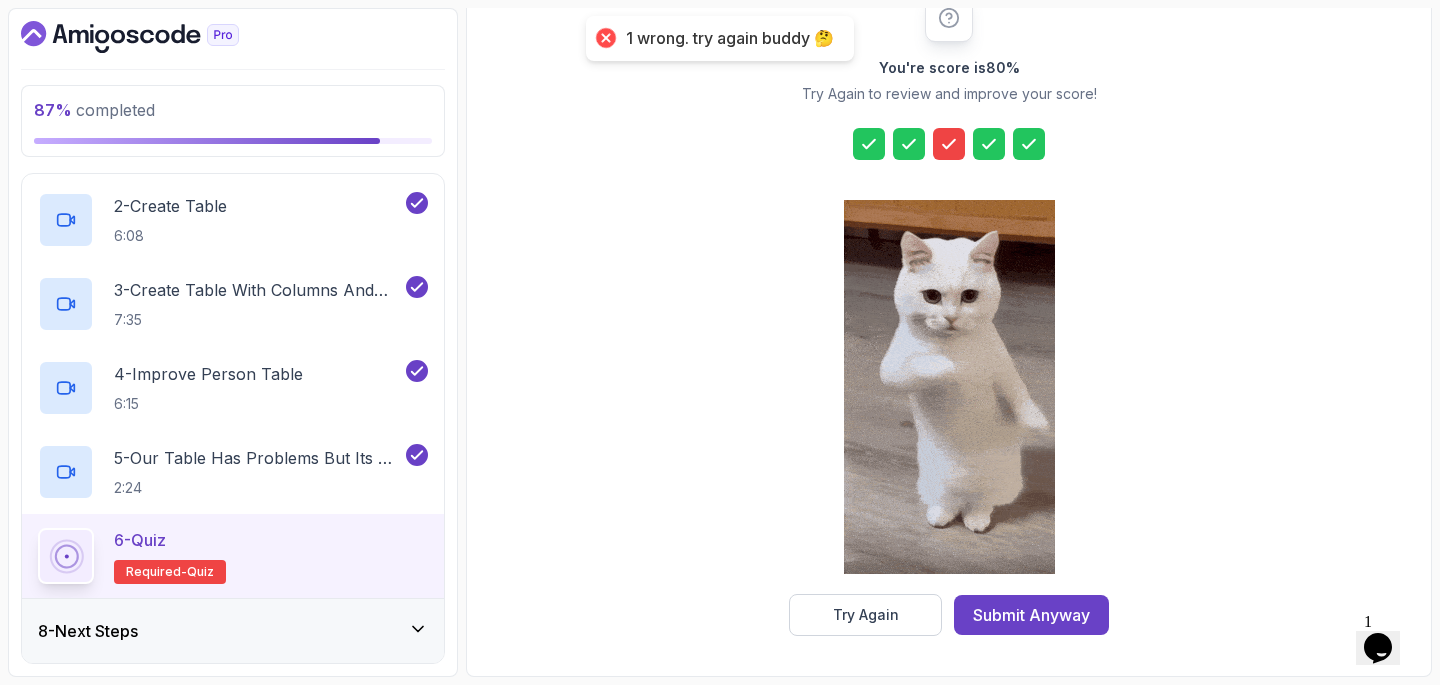 click 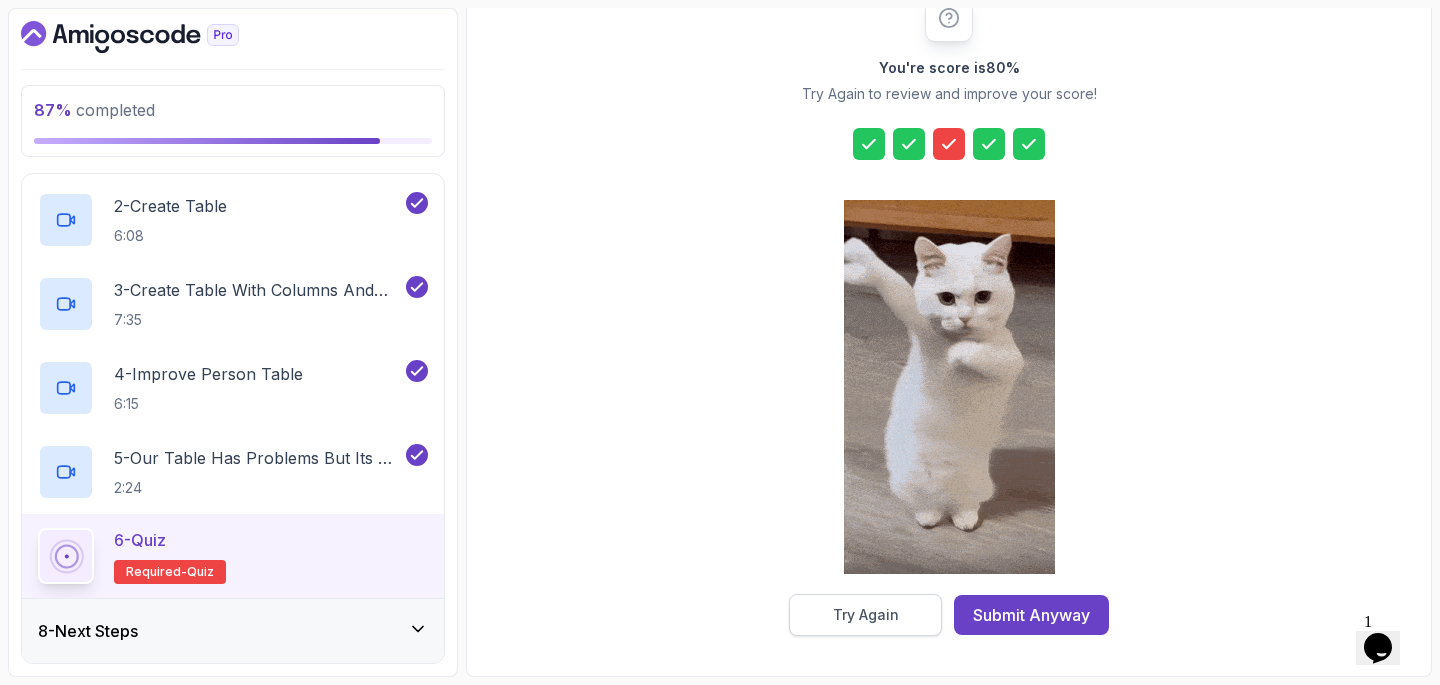 click on "Try Again" at bounding box center (866, 615) 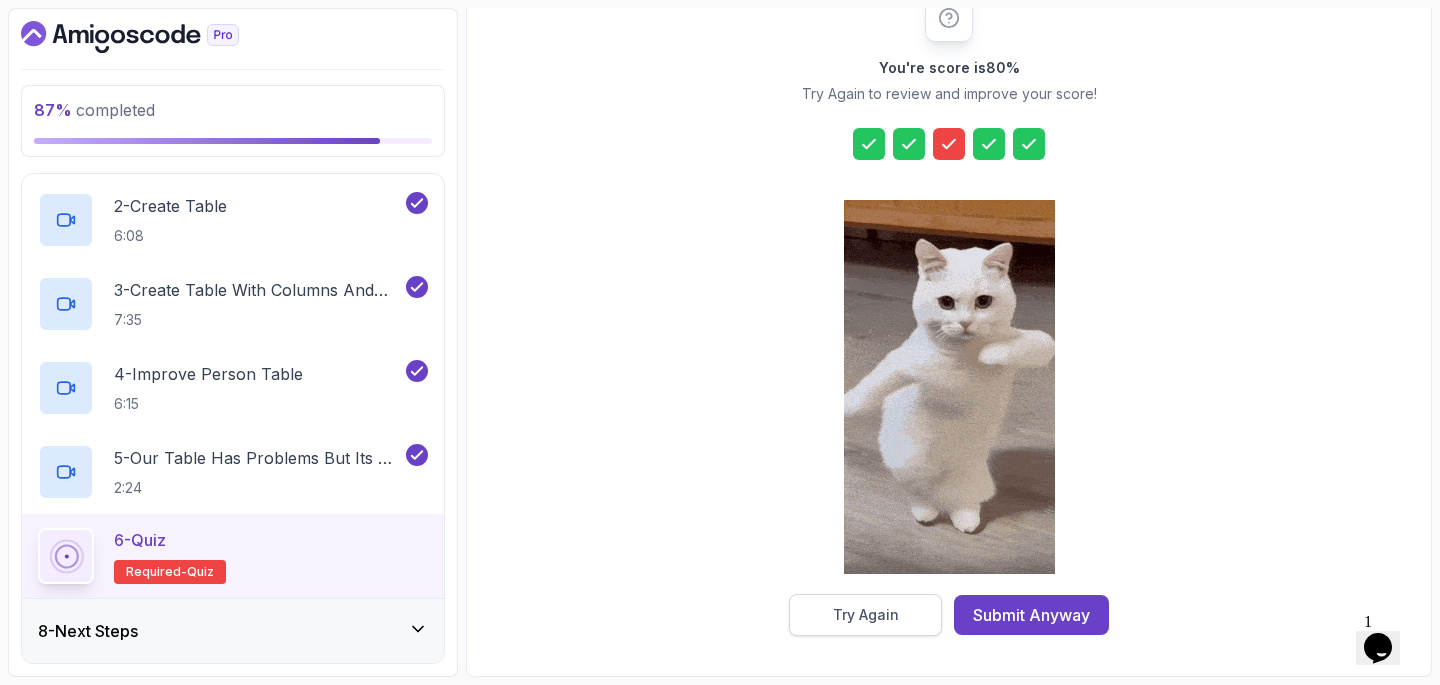 scroll, scrollTop: 240, scrollLeft: 0, axis: vertical 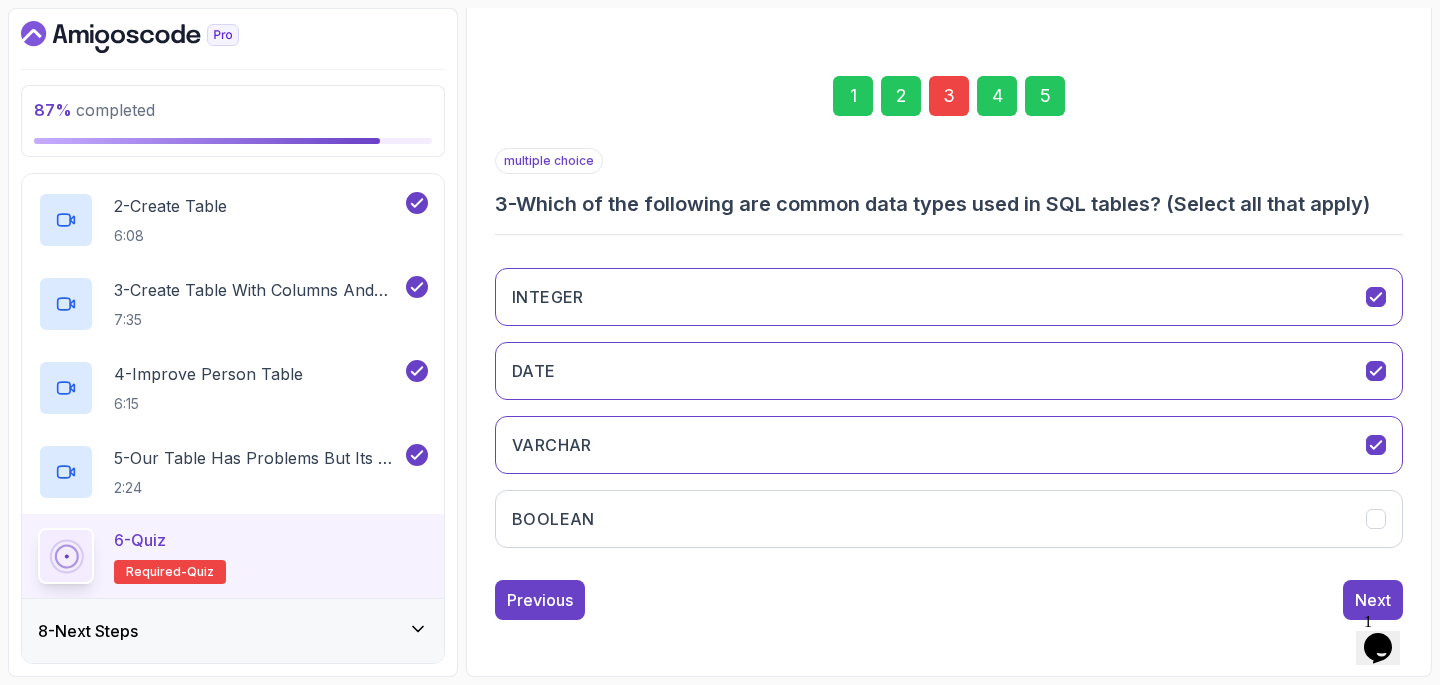 click on "3" at bounding box center [949, 96] 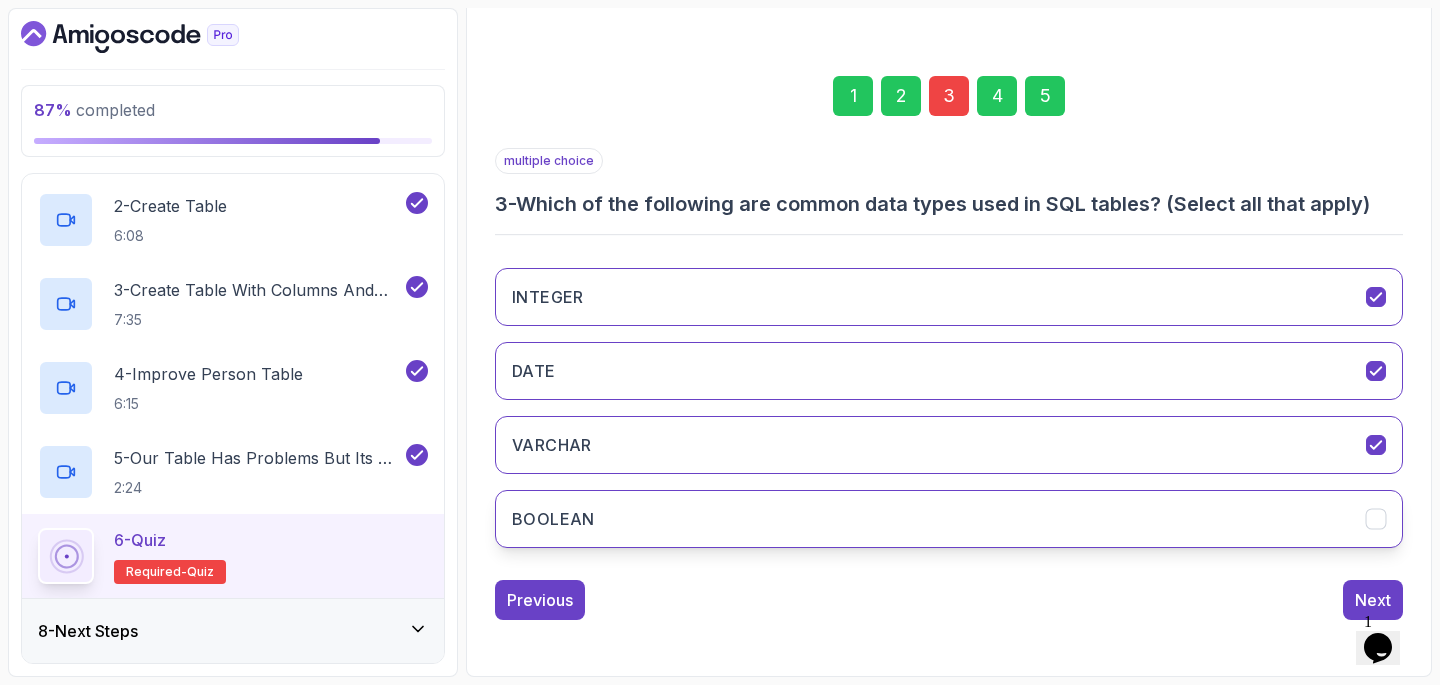 click on "BOOLEAN" at bounding box center [949, 519] 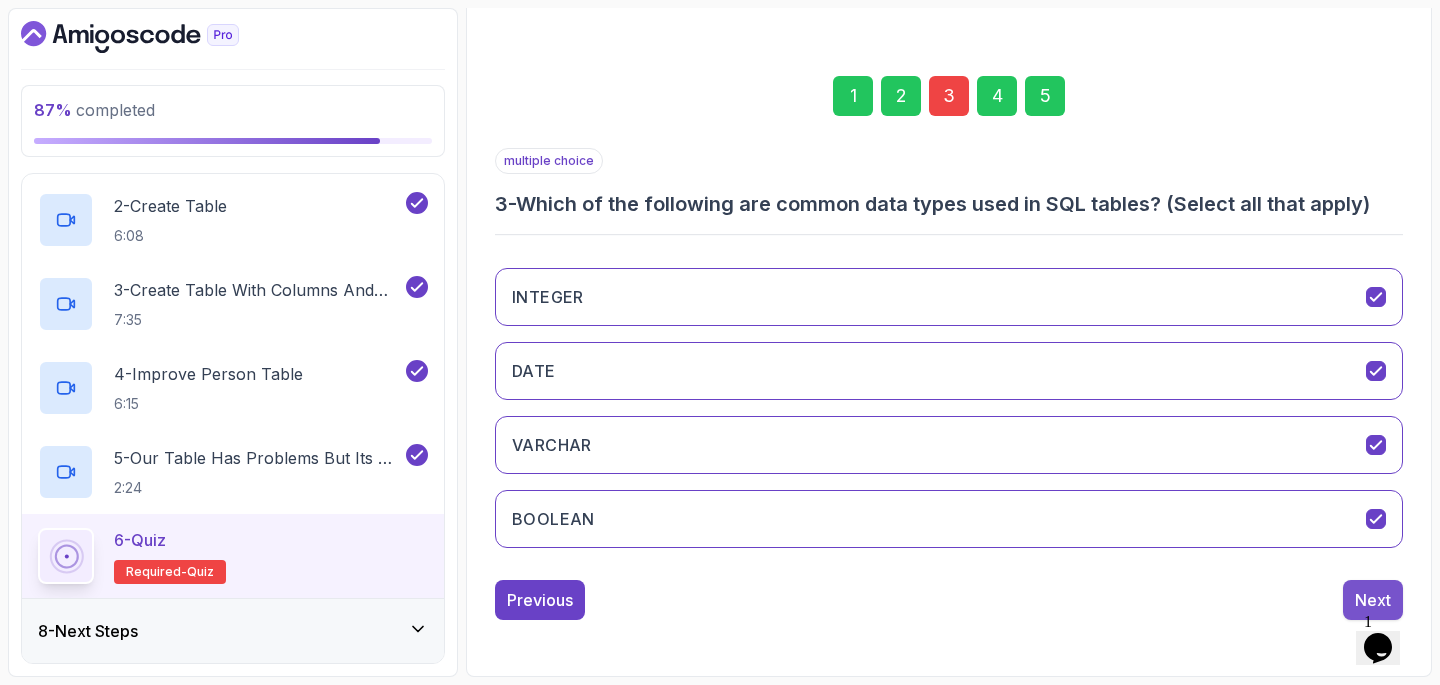 click on "Next" at bounding box center [1373, 600] 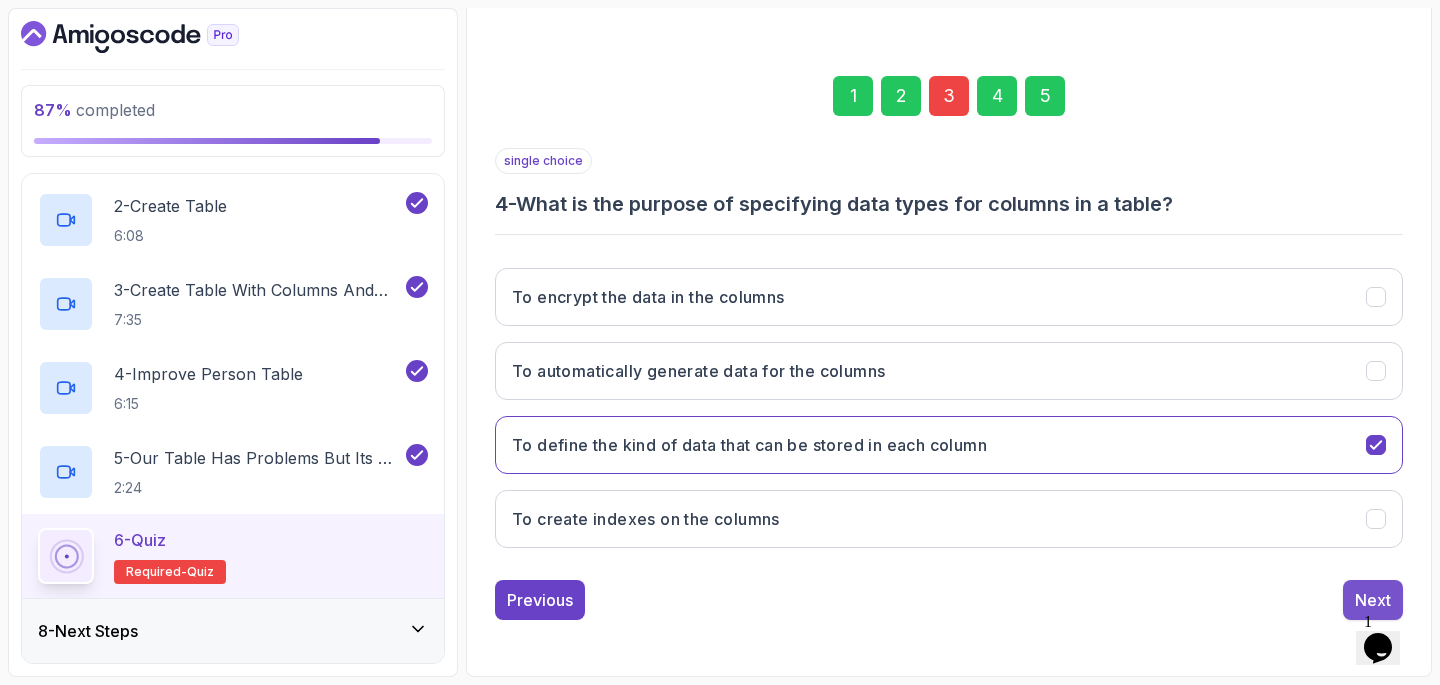 click on "Next" at bounding box center [1373, 600] 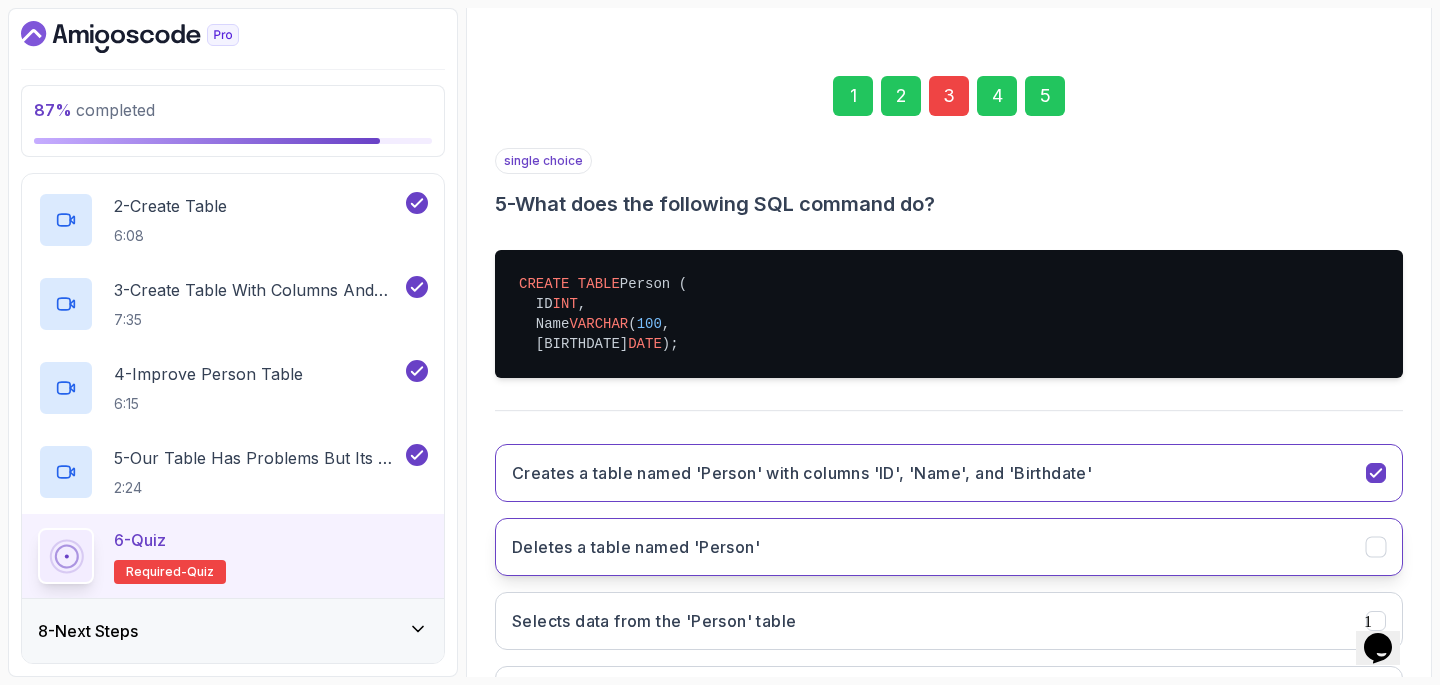scroll, scrollTop: 436, scrollLeft: 0, axis: vertical 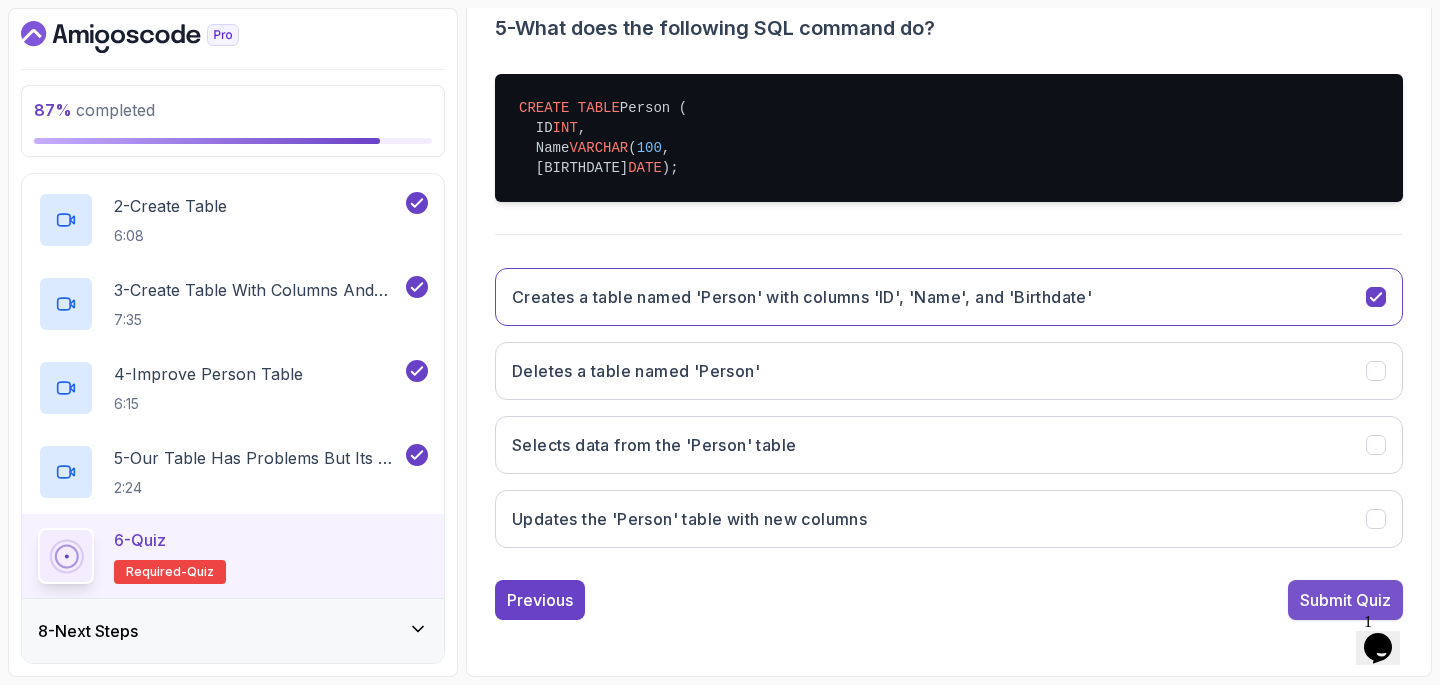 click on "Submit Quiz" at bounding box center [1345, 600] 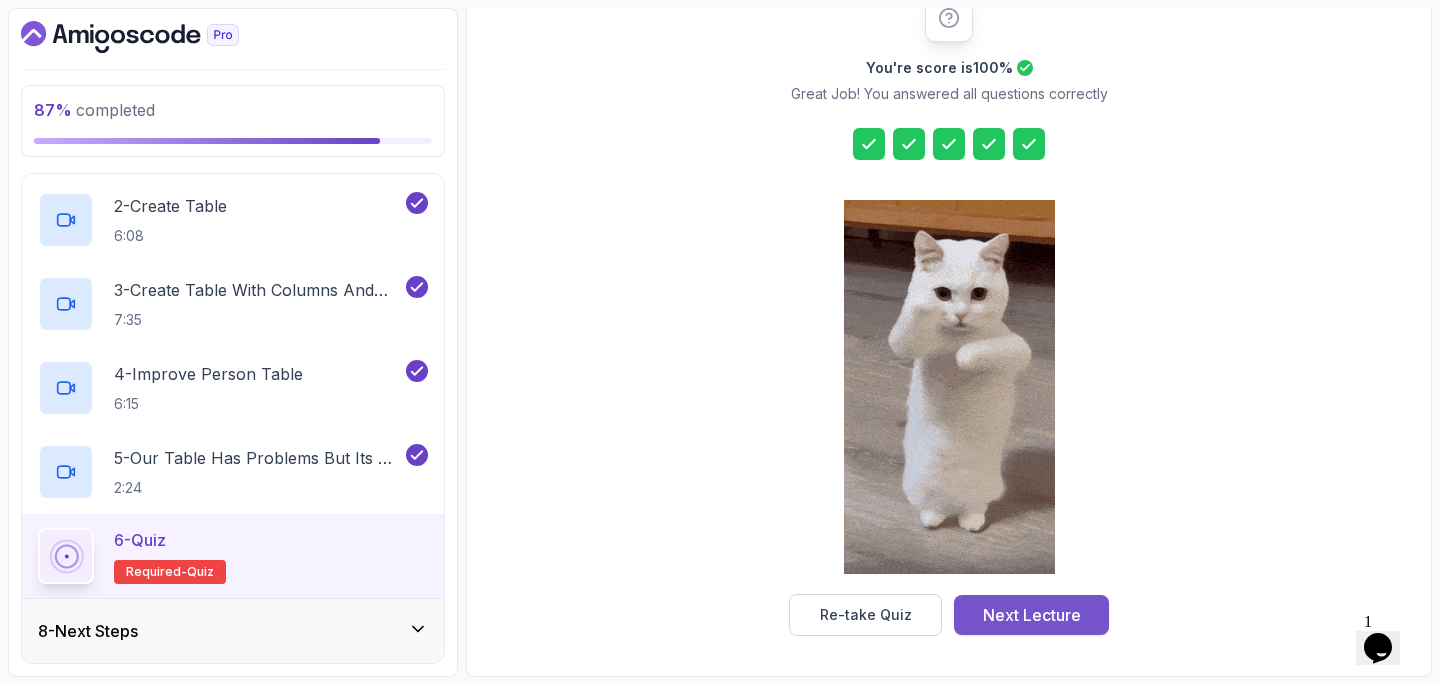 click on "Next Lecture" at bounding box center [1032, 615] 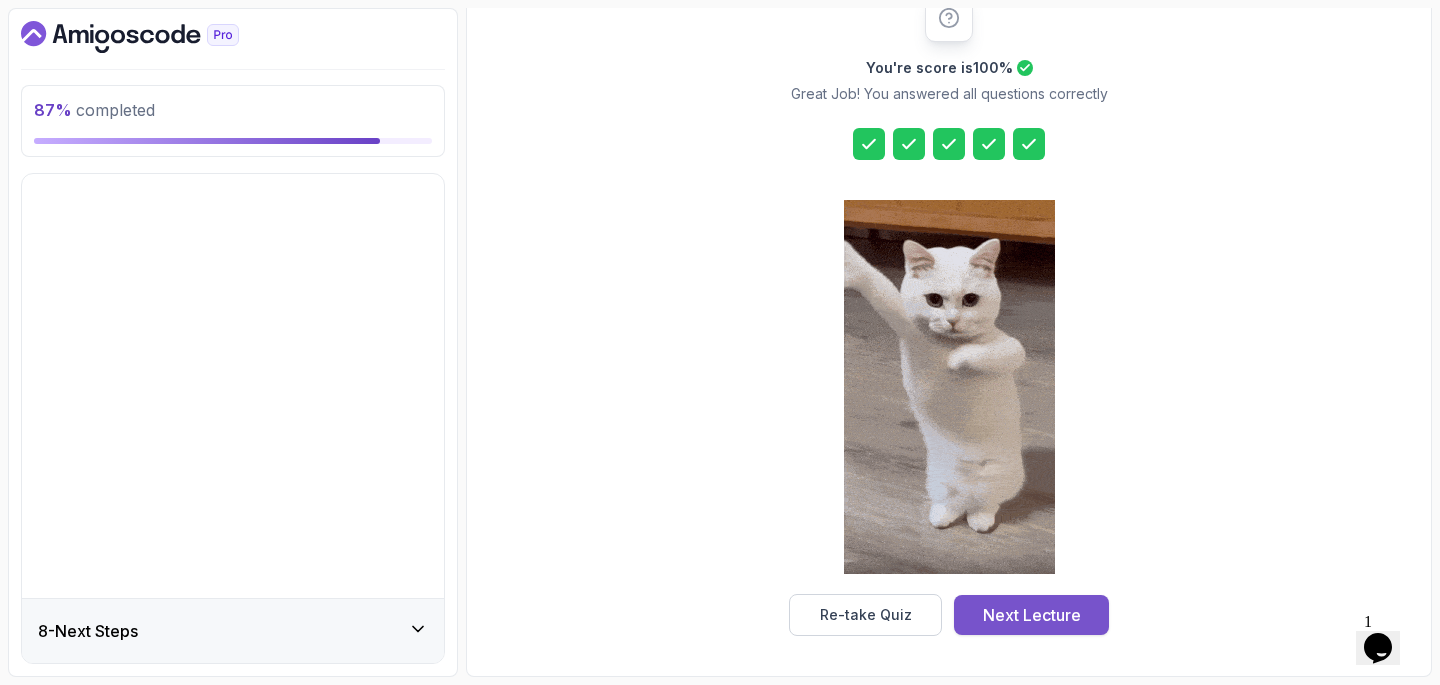 scroll, scrollTop: 0, scrollLeft: 0, axis: both 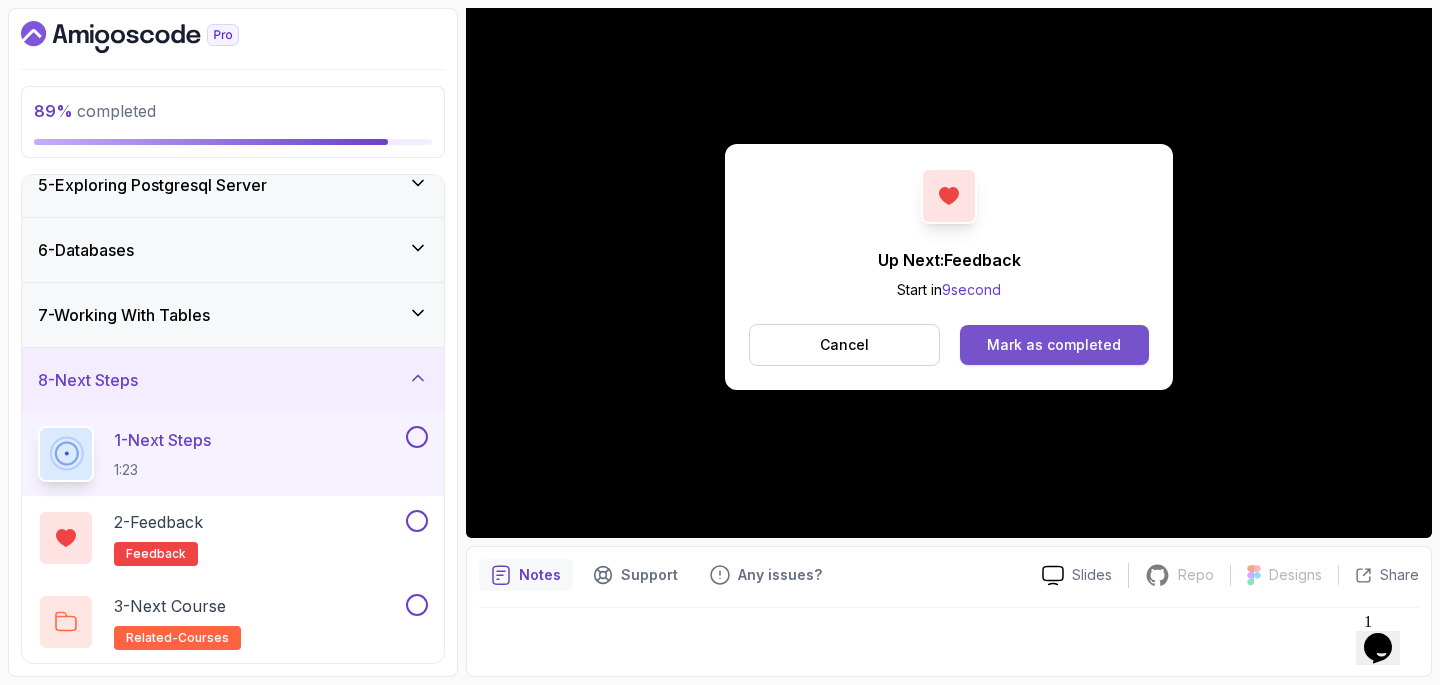 click on "Mark as completed" at bounding box center (1054, 345) 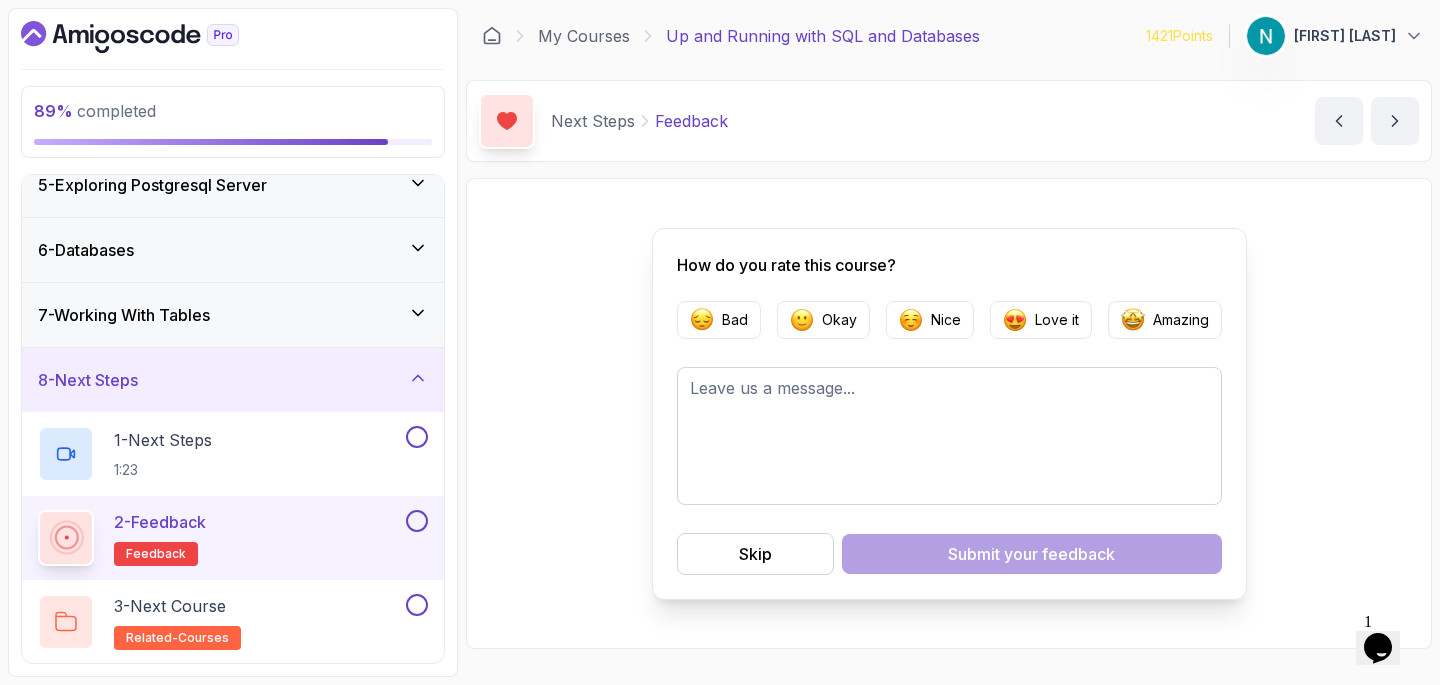 scroll, scrollTop: 0, scrollLeft: 0, axis: both 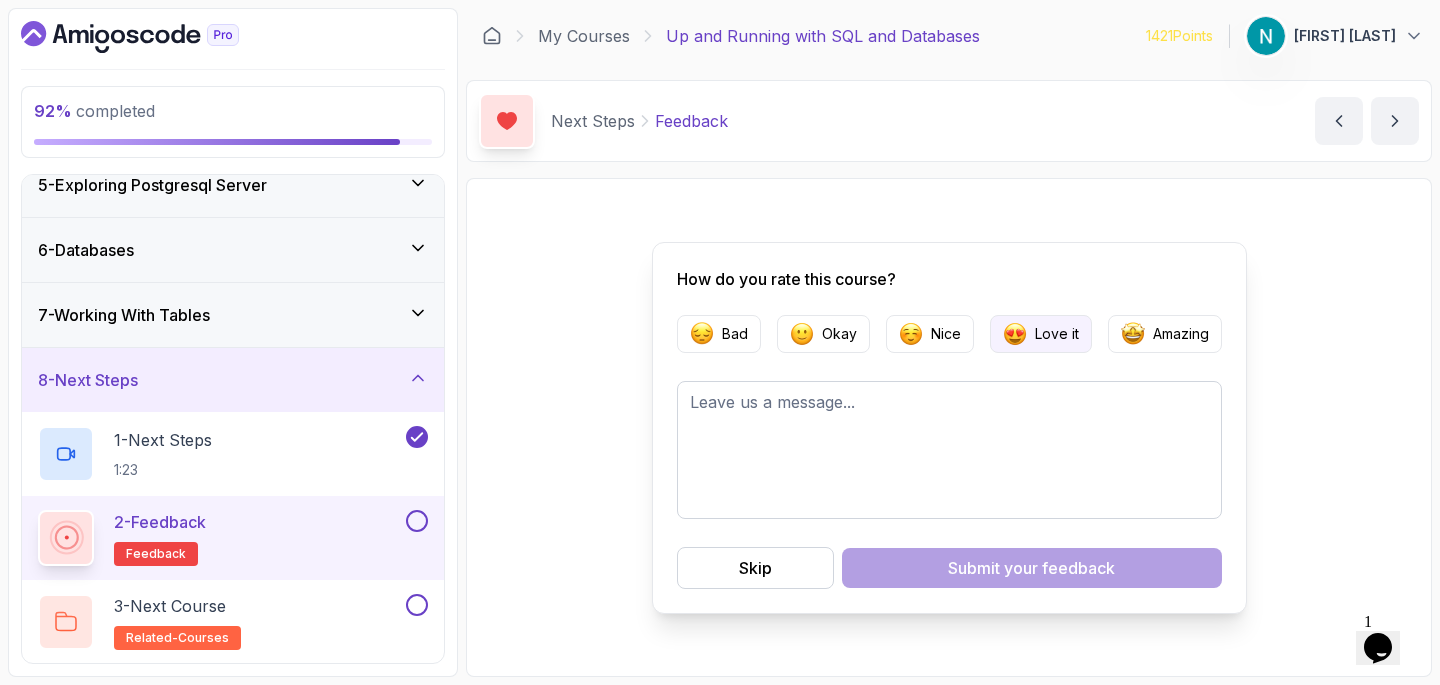 click on "Love it" at bounding box center (1057, 334) 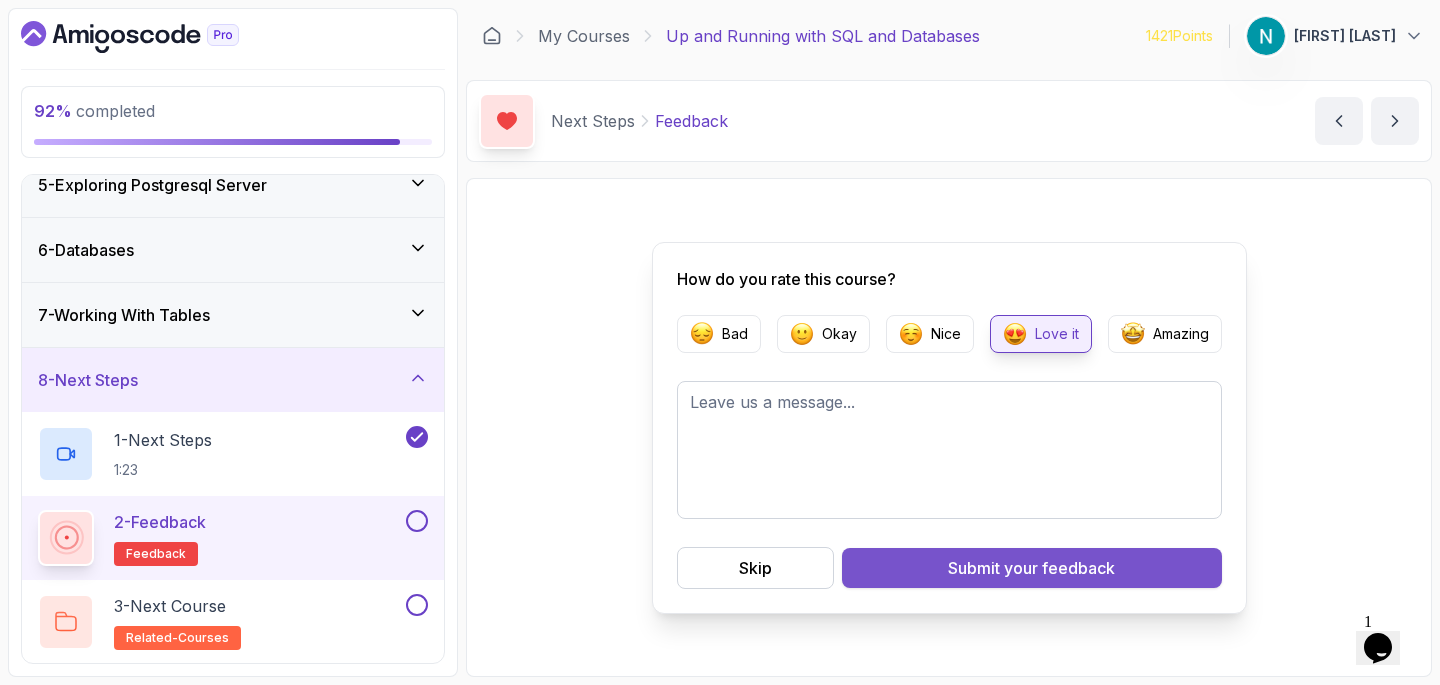 click on "Submit   your feedback" at bounding box center [1031, 568] 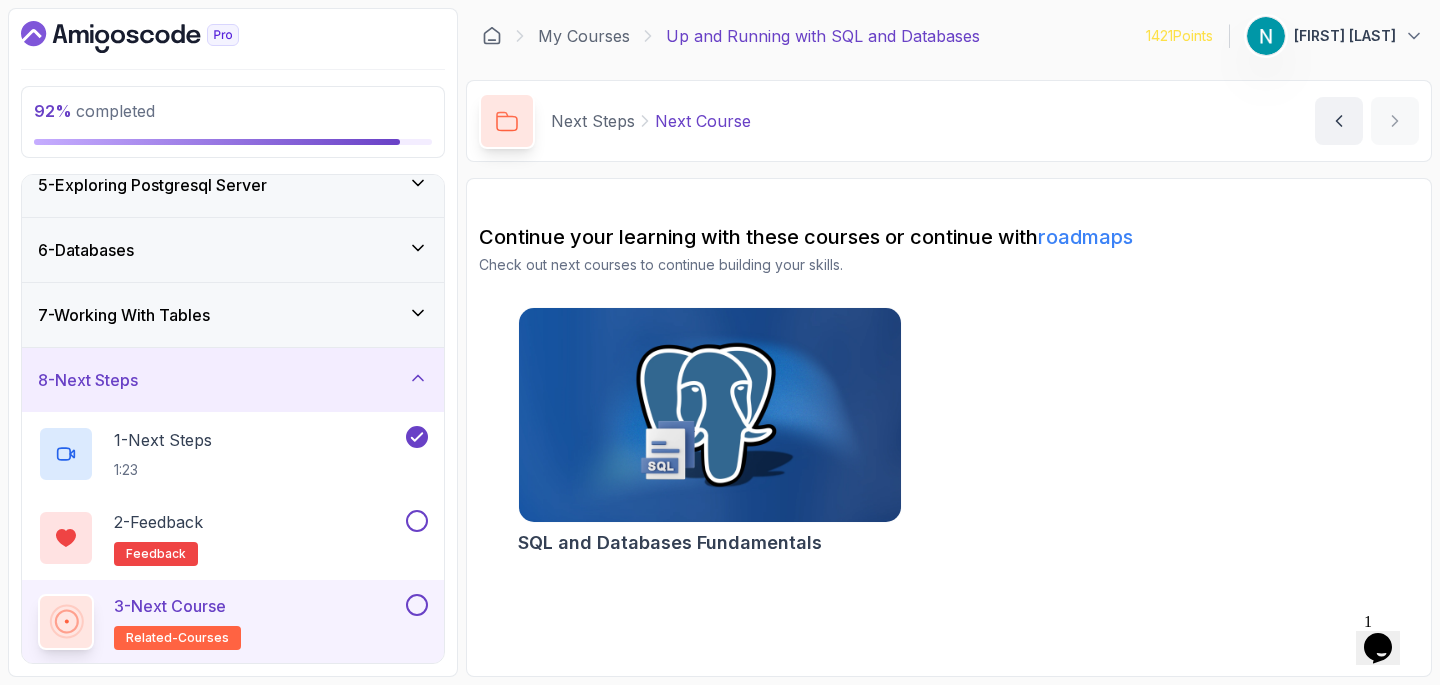 click at bounding box center (709, 415) 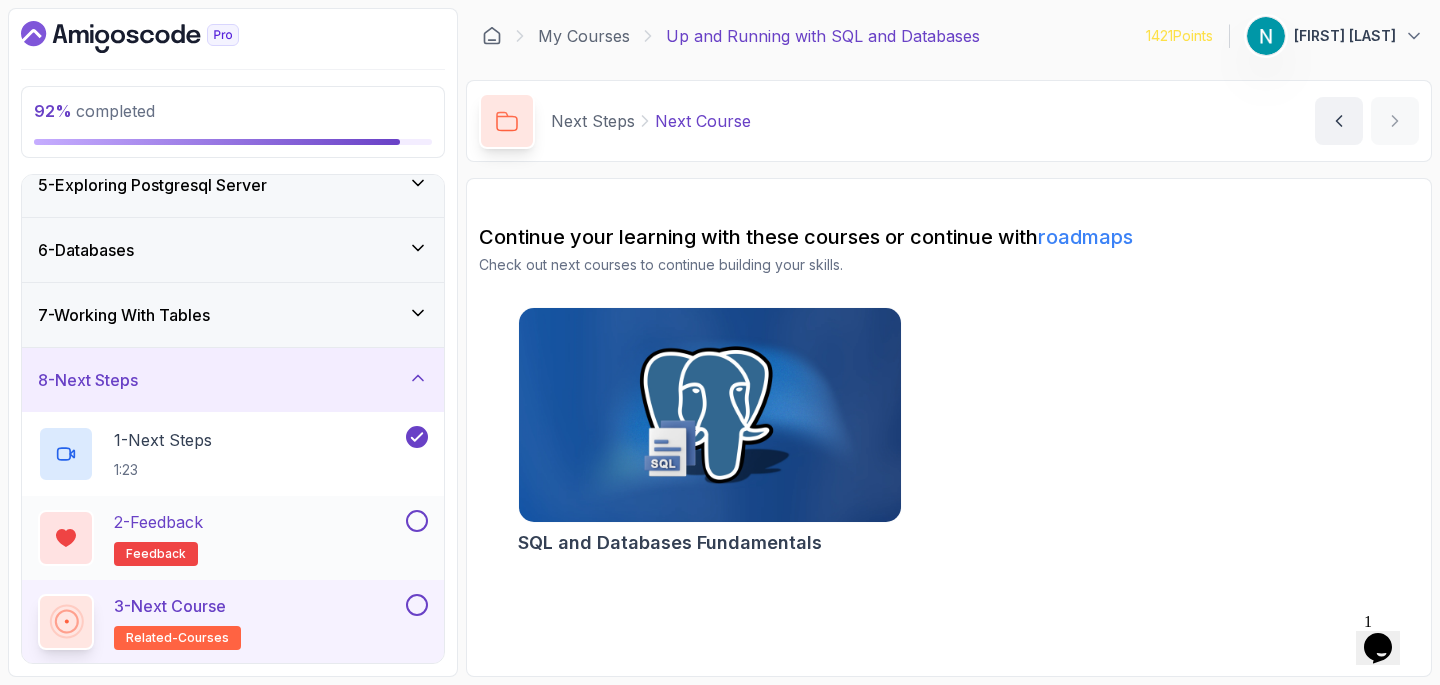 click at bounding box center [417, 521] 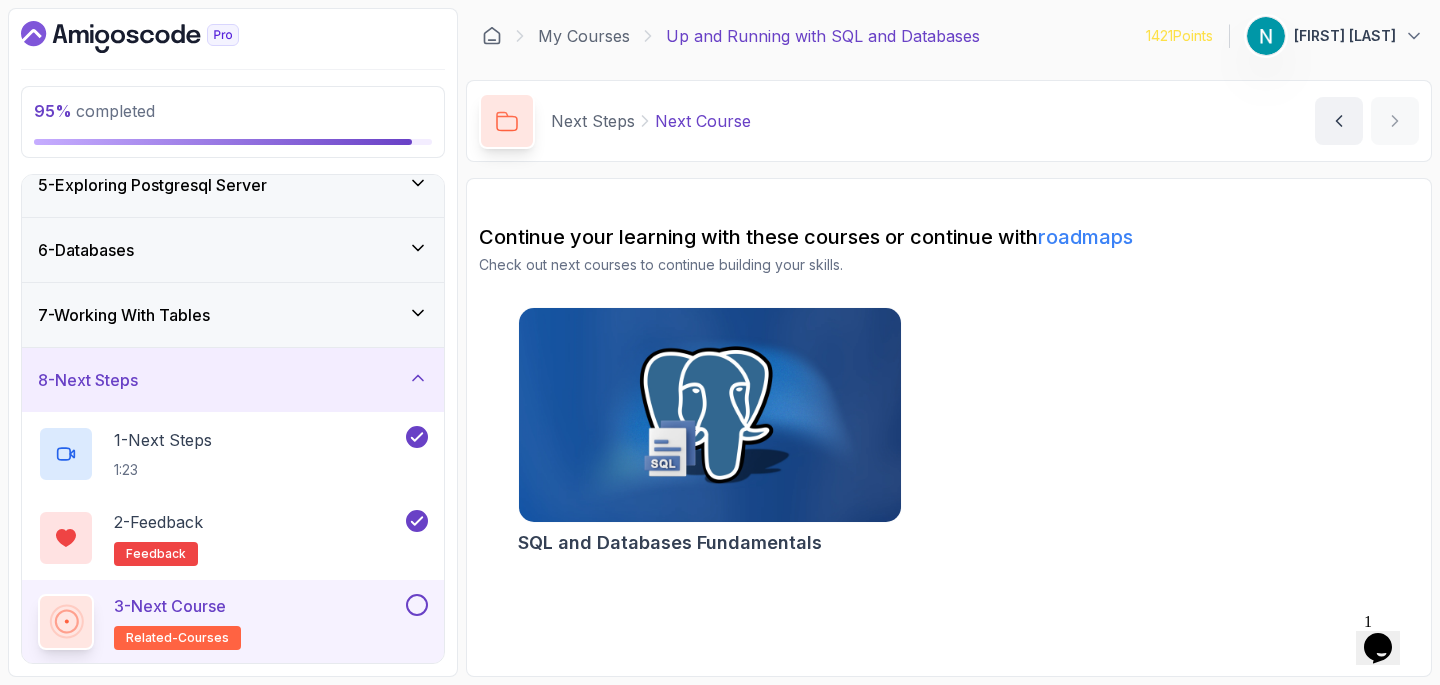 click at bounding box center [417, 605] 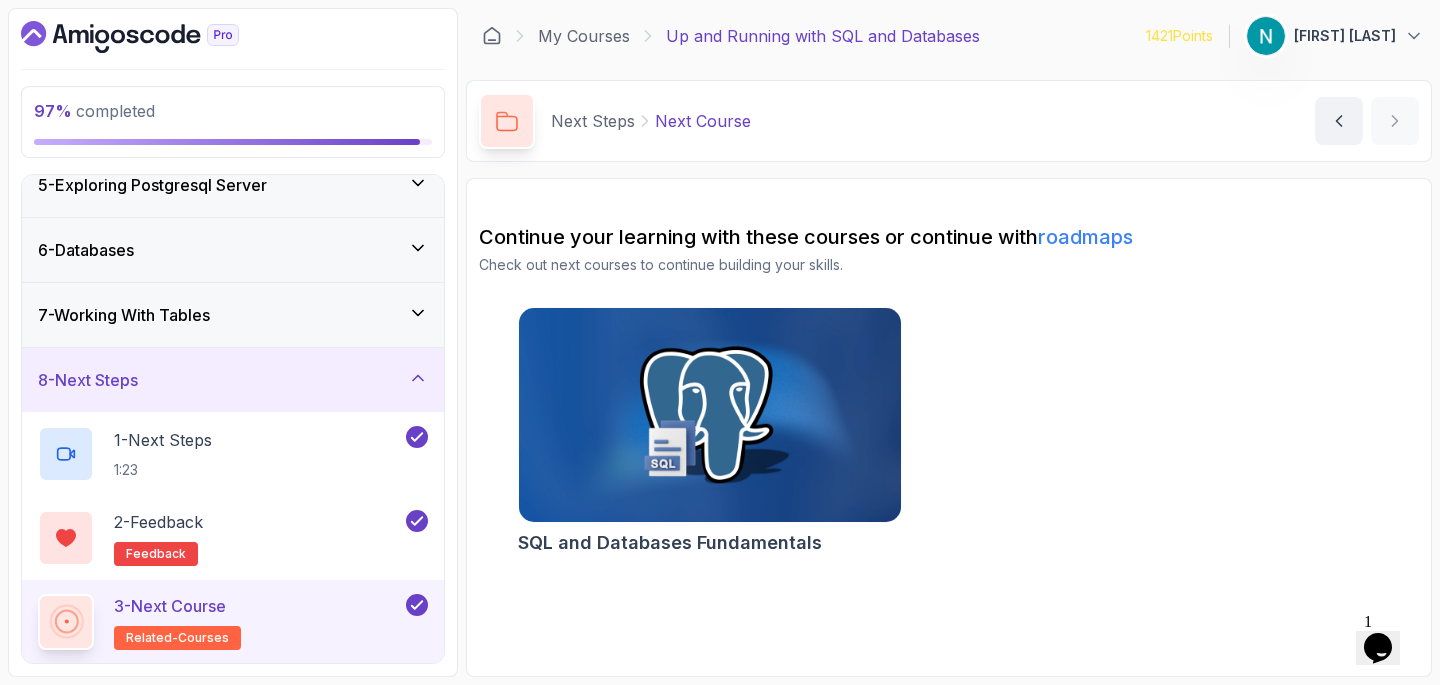 click on "8  -  Next Steps" at bounding box center [233, 380] 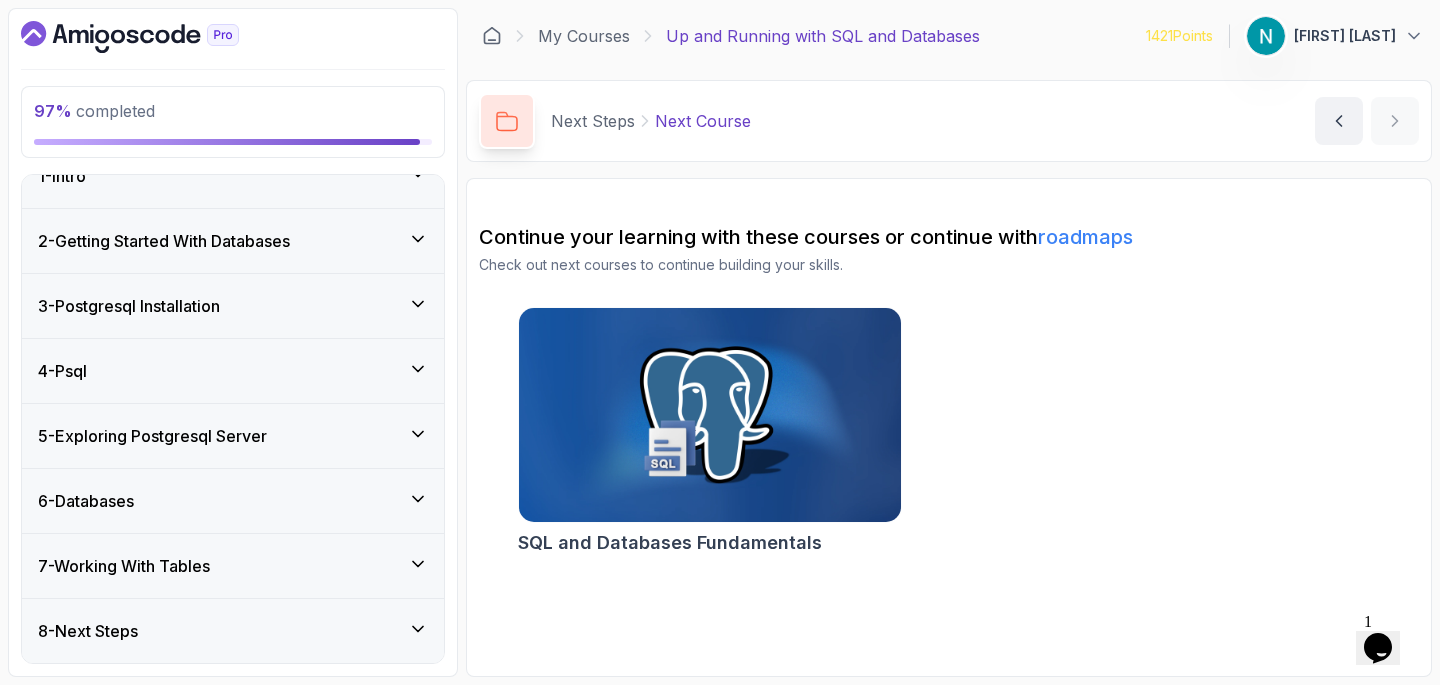 scroll, scrollTop: 0, scrollLeft: 0, axis: both 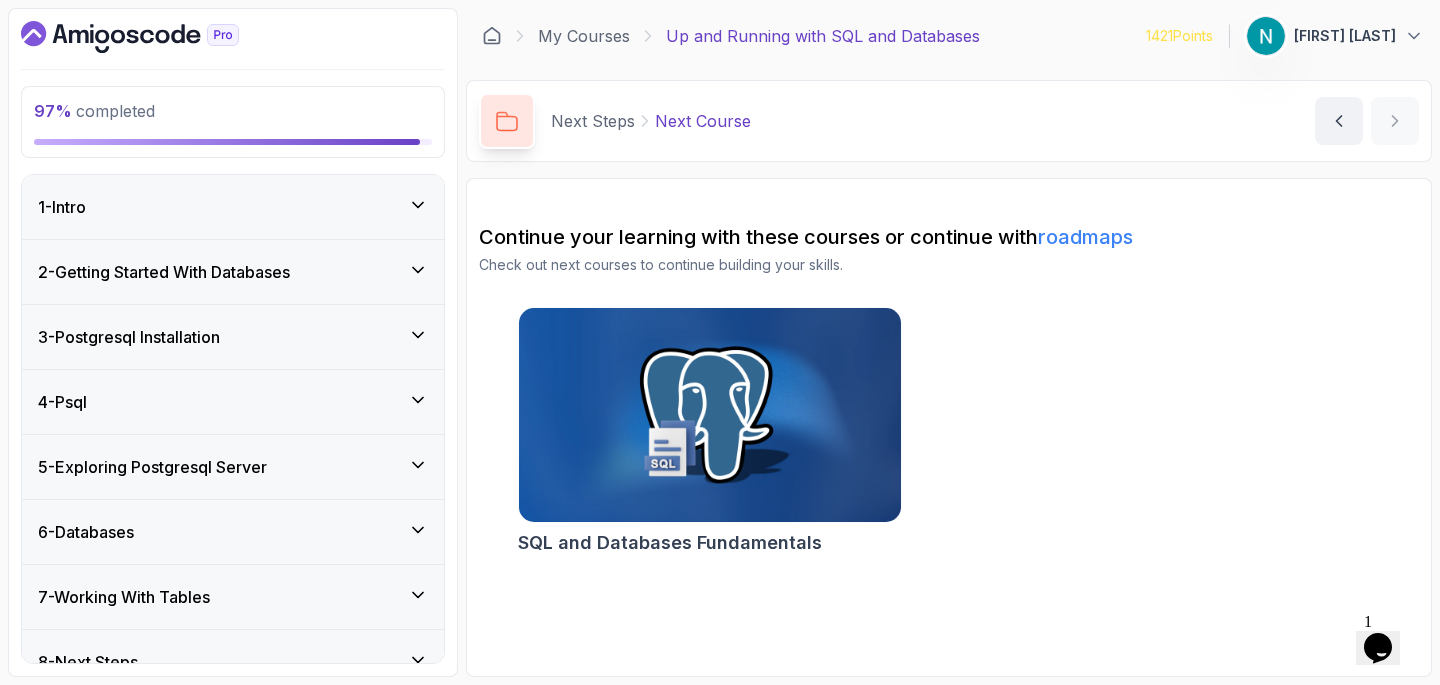click on "2  -  Getting Started With Databases" at bounding box center [233, 272] 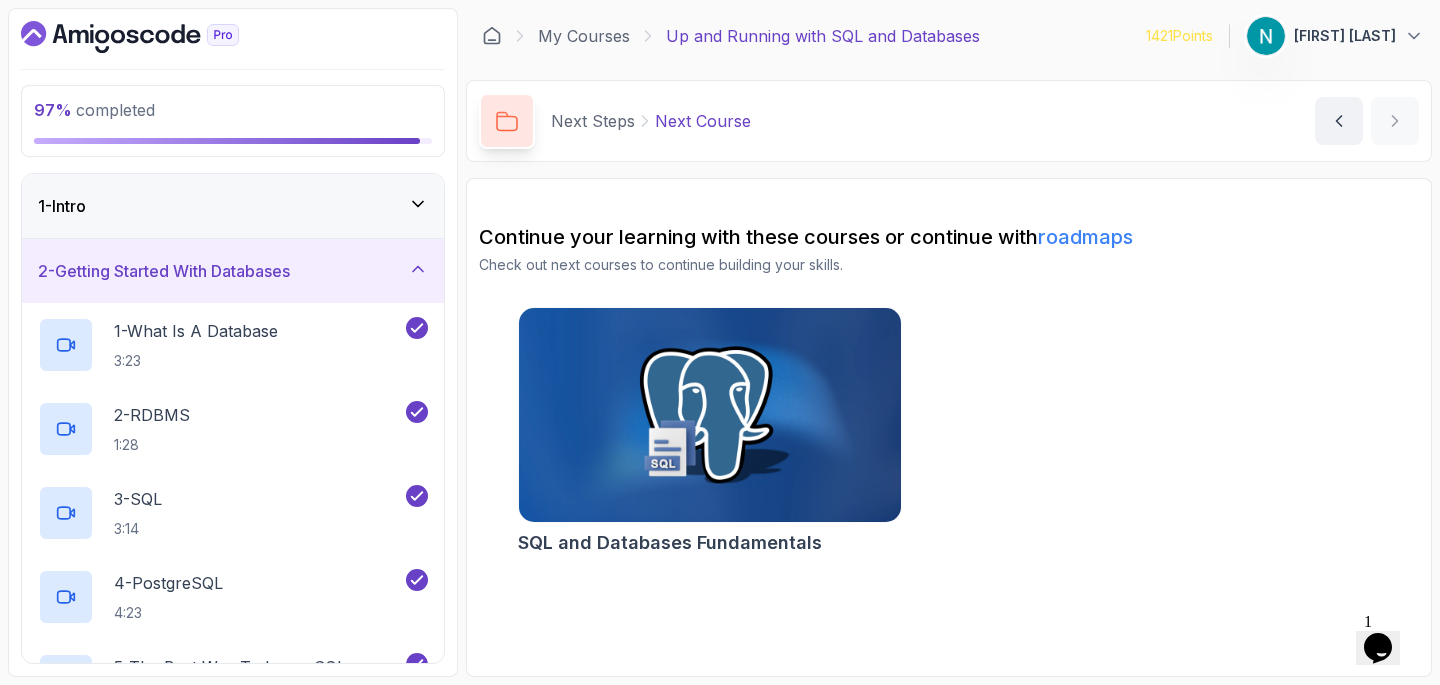click on "2  -  Getting Started With Databases" at bounding box center [233, 271] 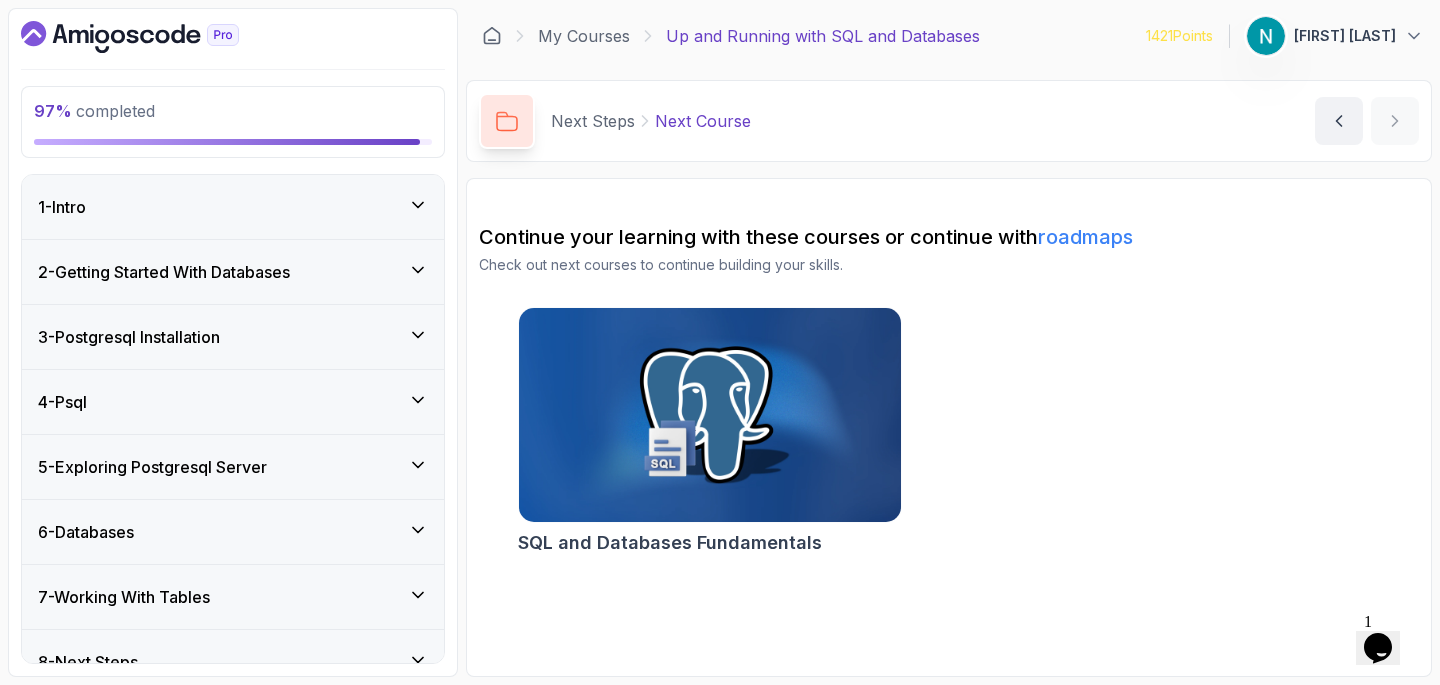 click on "2  -  Getting Started With Databases" at bounding box center (233, 272) 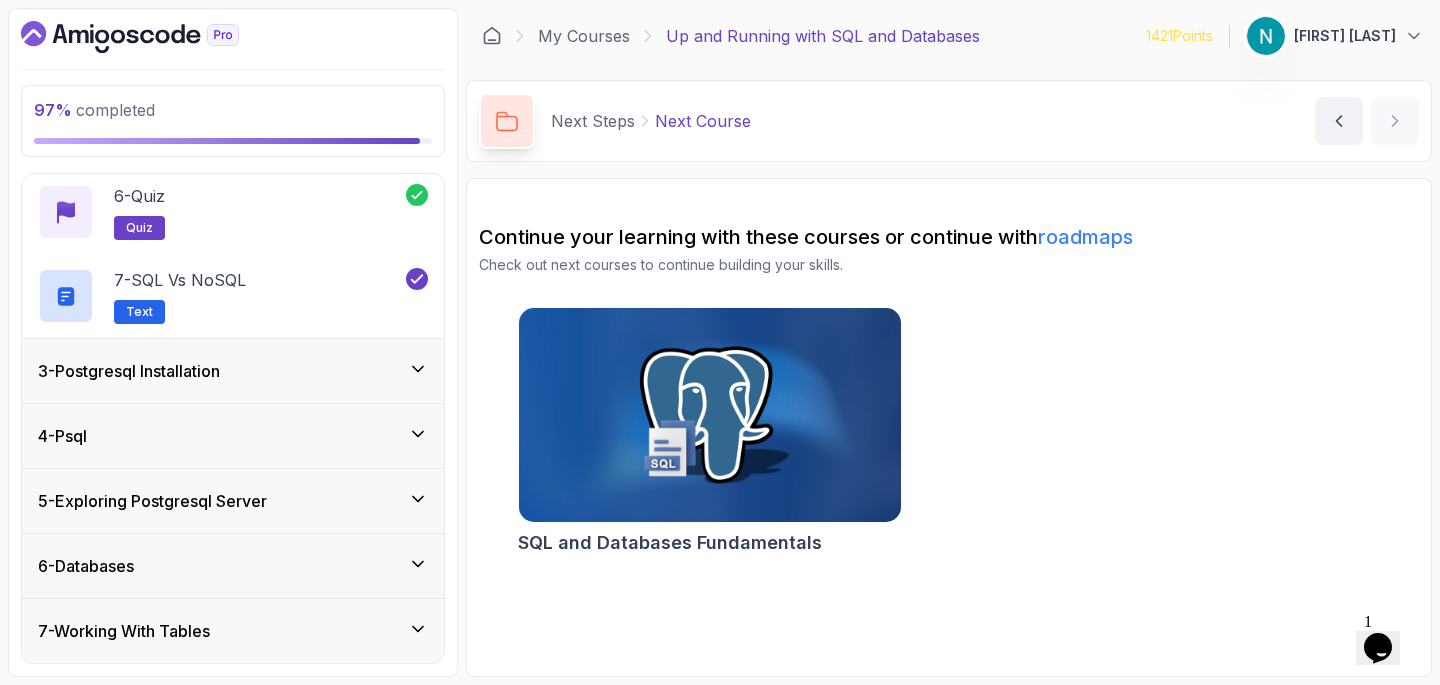 click on "3  -  Postgresql Installation" at bounding box center (233, 371) 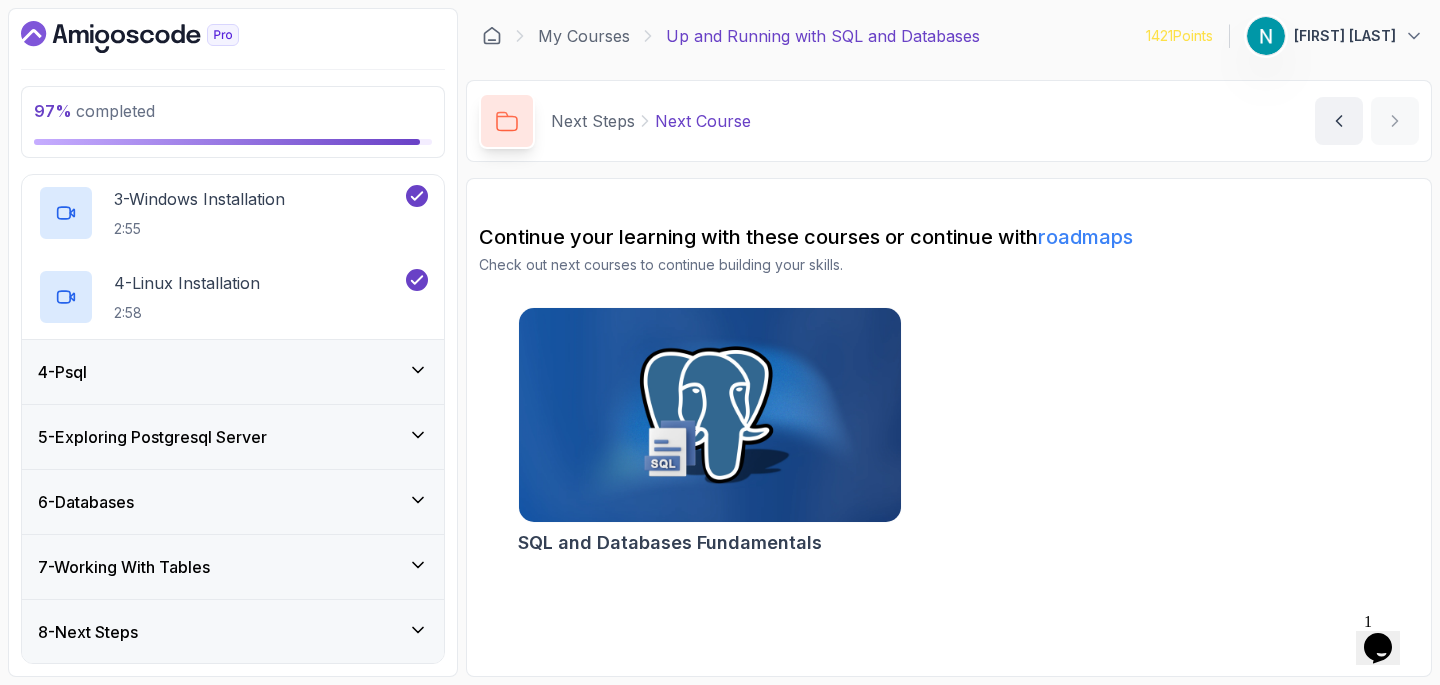 click on "4  -  Psql" at bounding box center [233, 372] 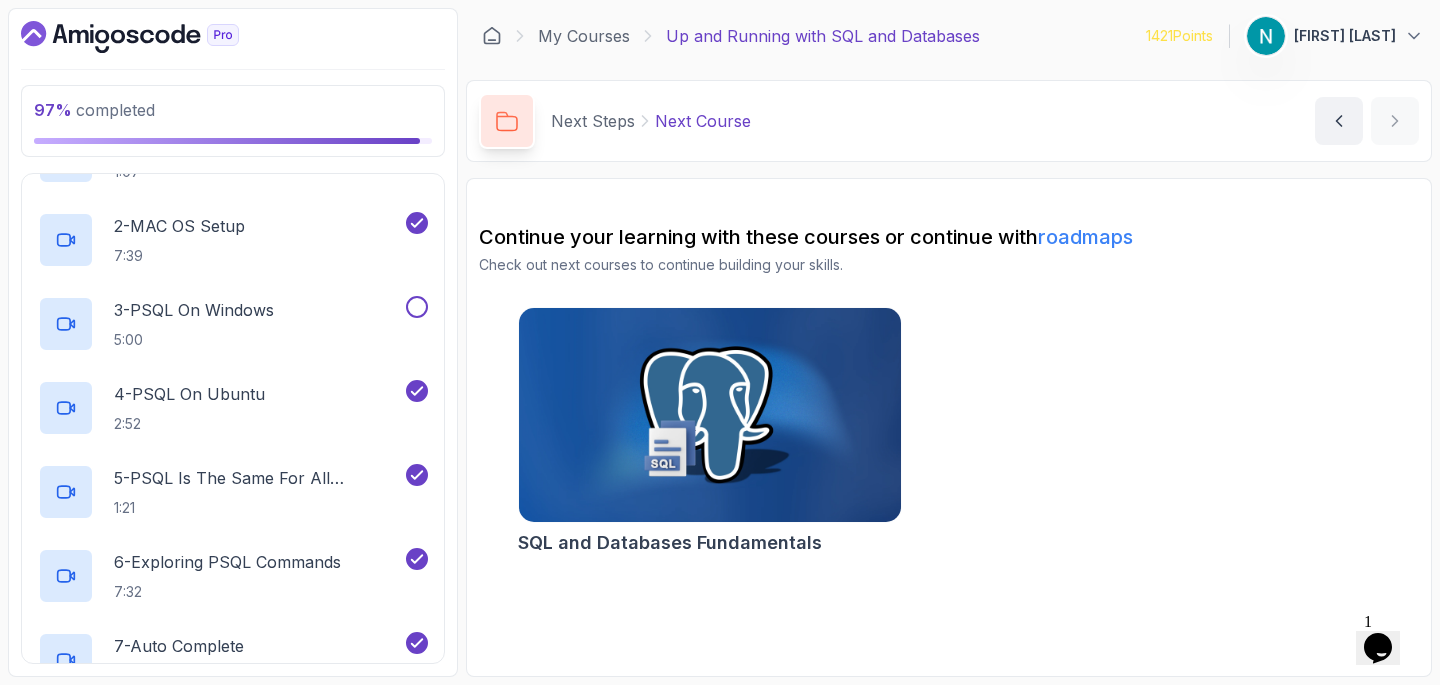 scroll, scrollTop: 334, scrollLeft: 0, axis: vertical 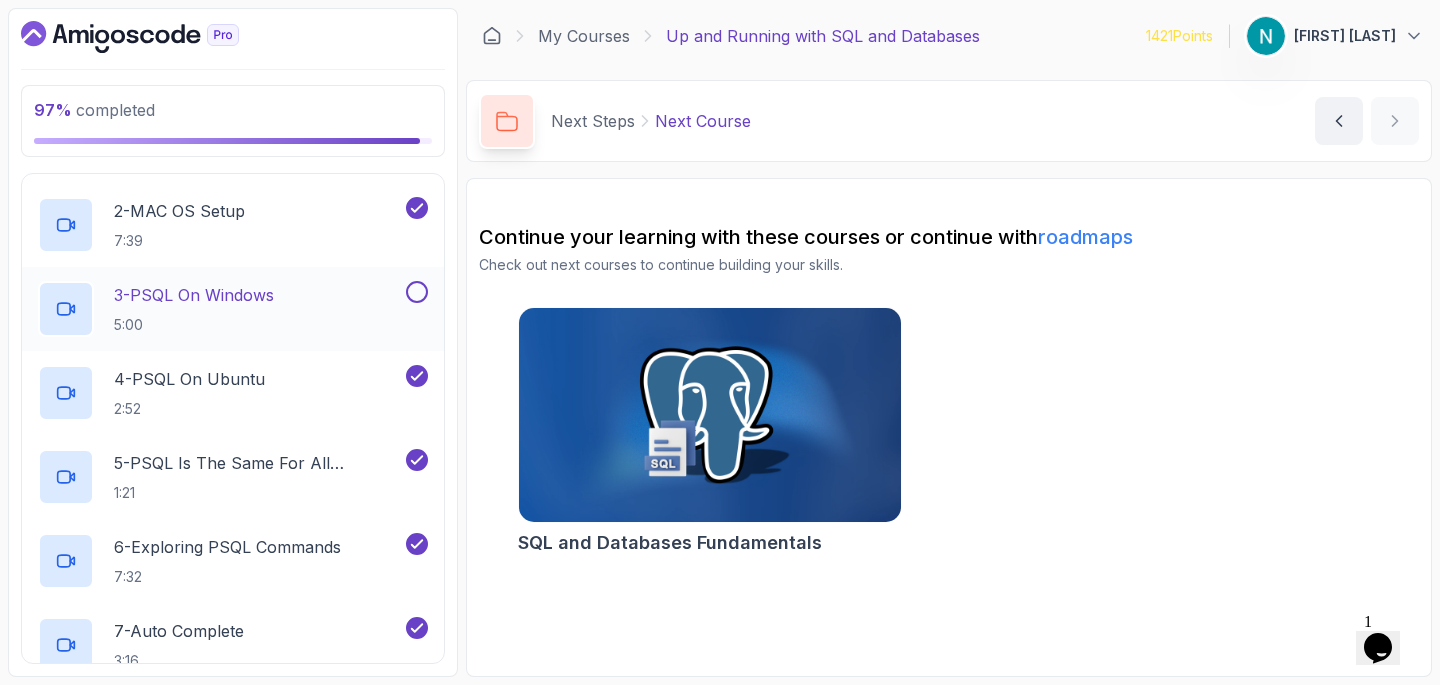 click on "3  -  PSQL On Windows 5:00" at bounding box center [220, 309] 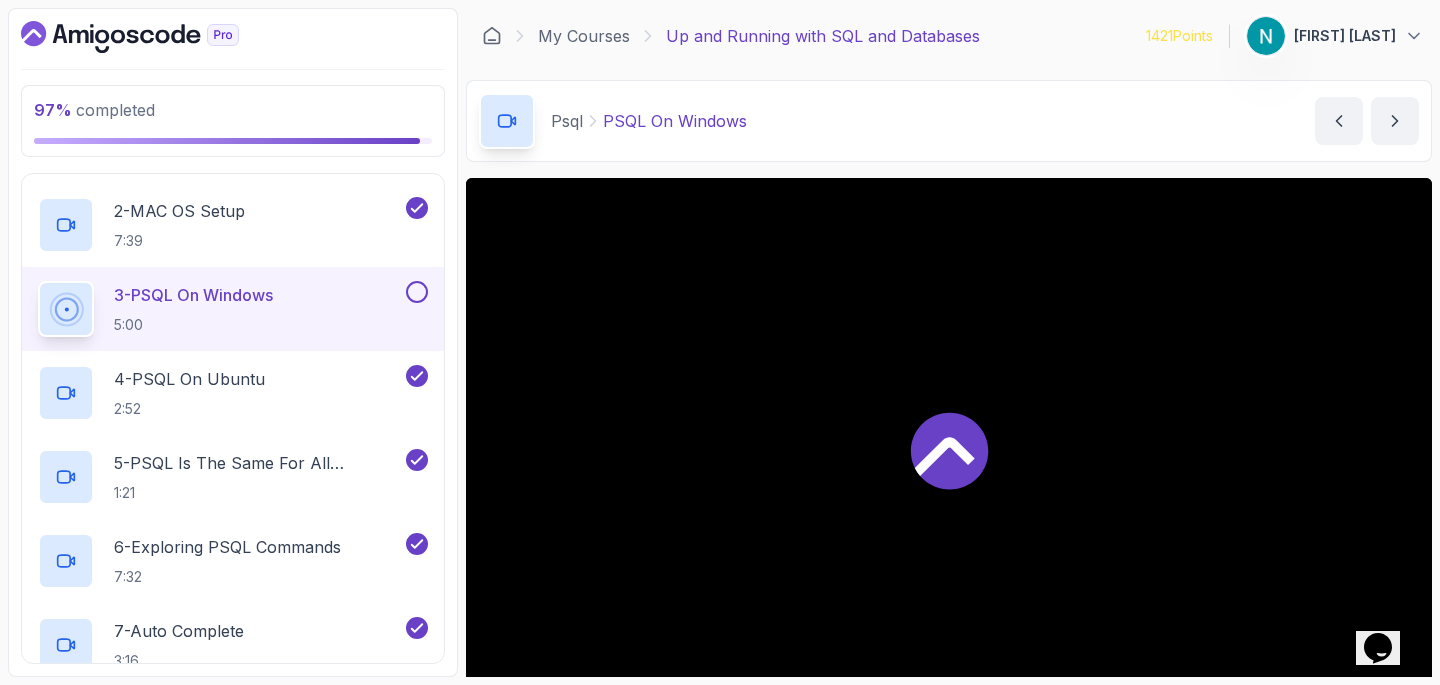 click at bounding box center [417, 292] 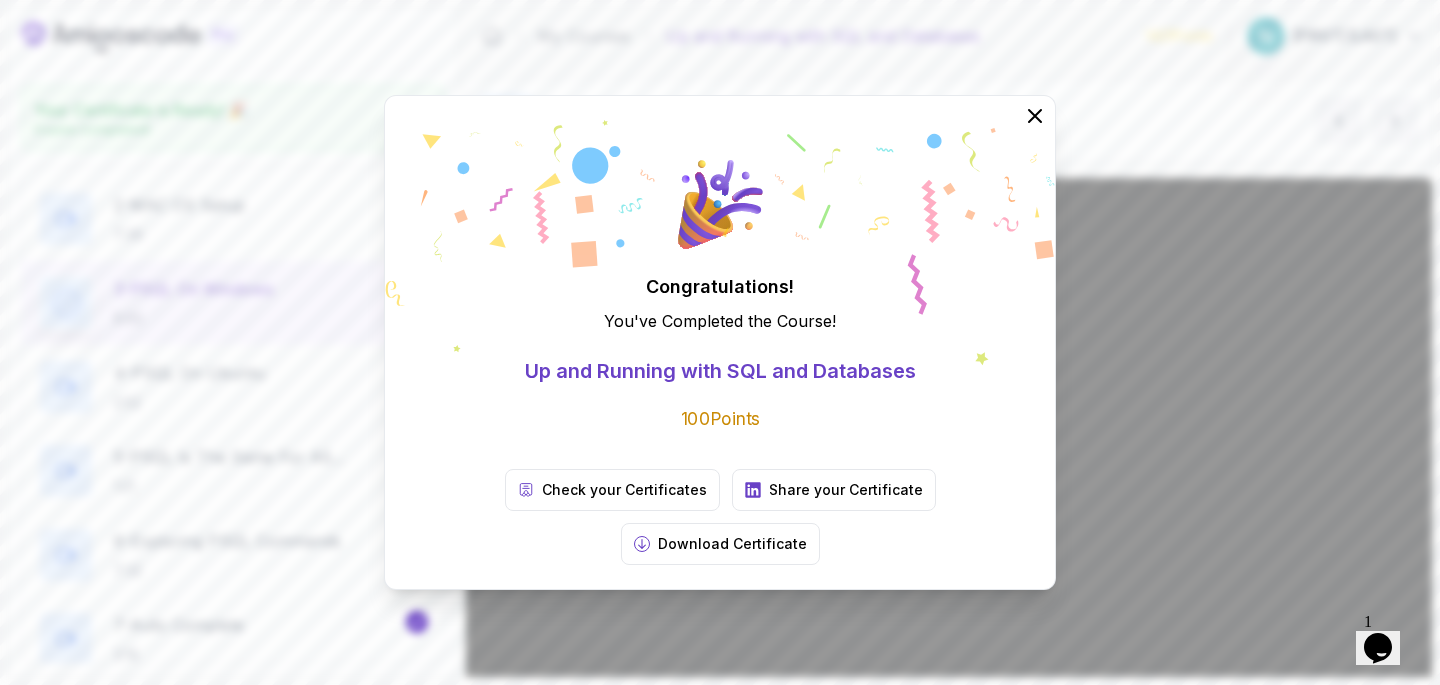 click 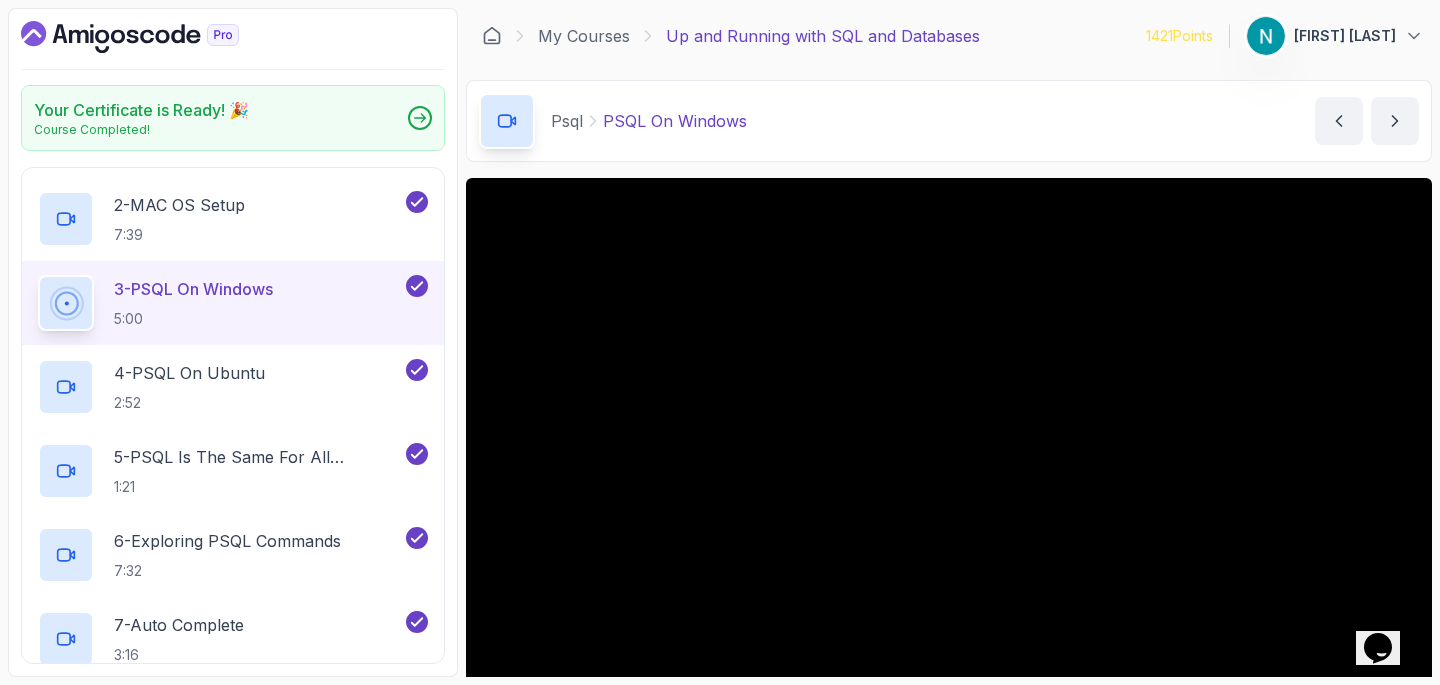 scroll, scrollTop: 183, scrollLeft: 0, axis: vertical 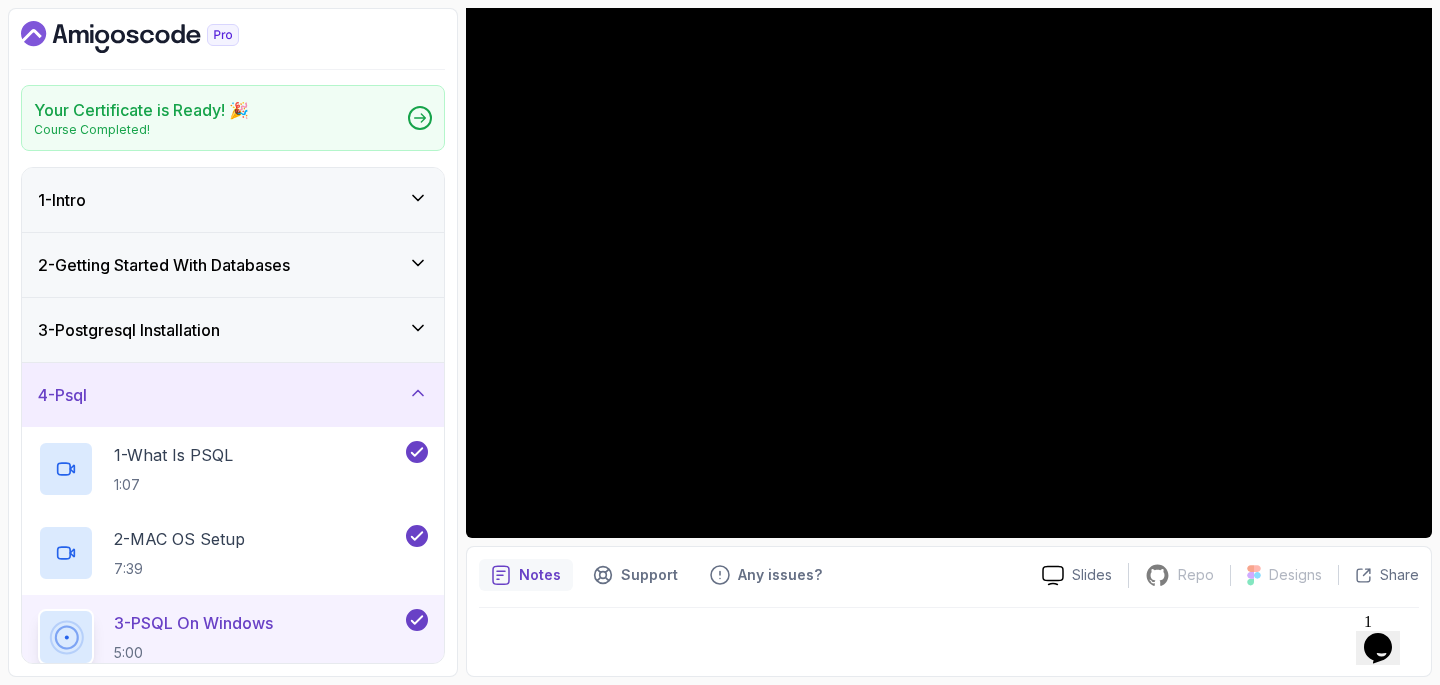 click 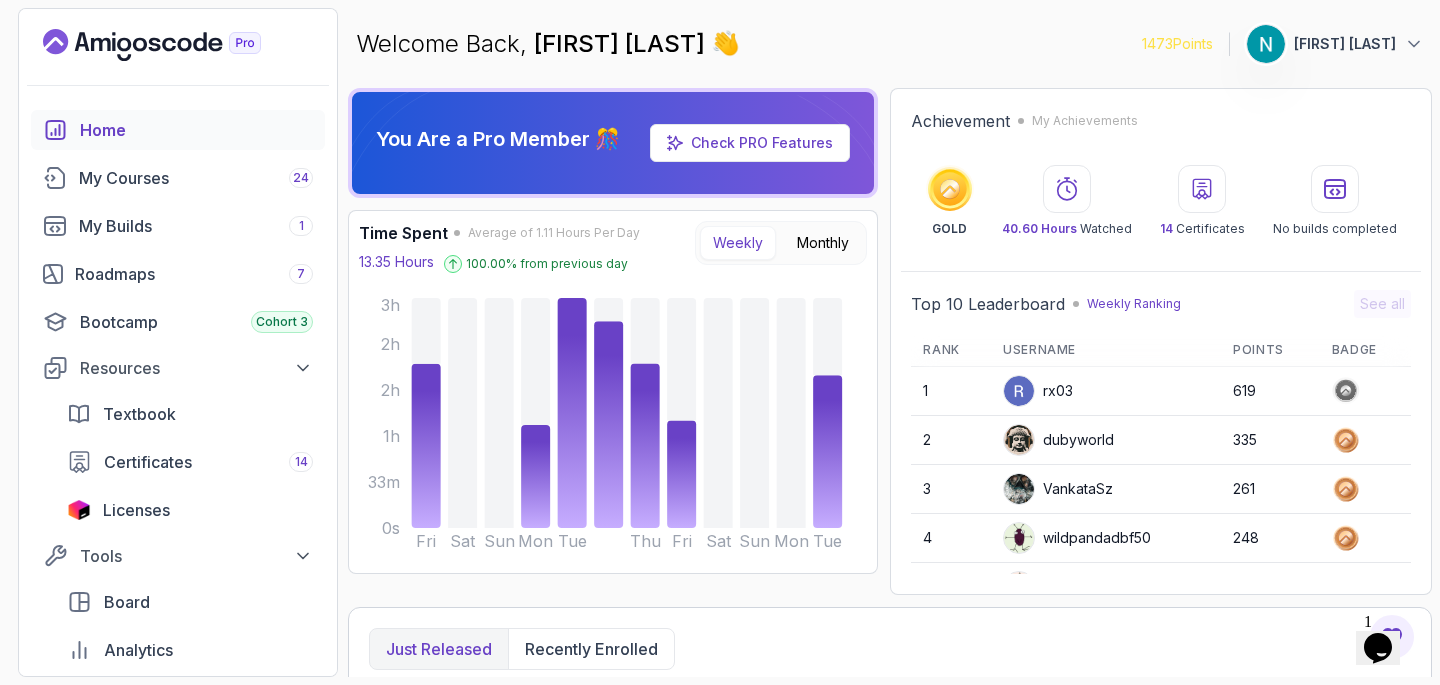 scroll, scrollTop: 282, scrollLeft: 0, axis: vertical 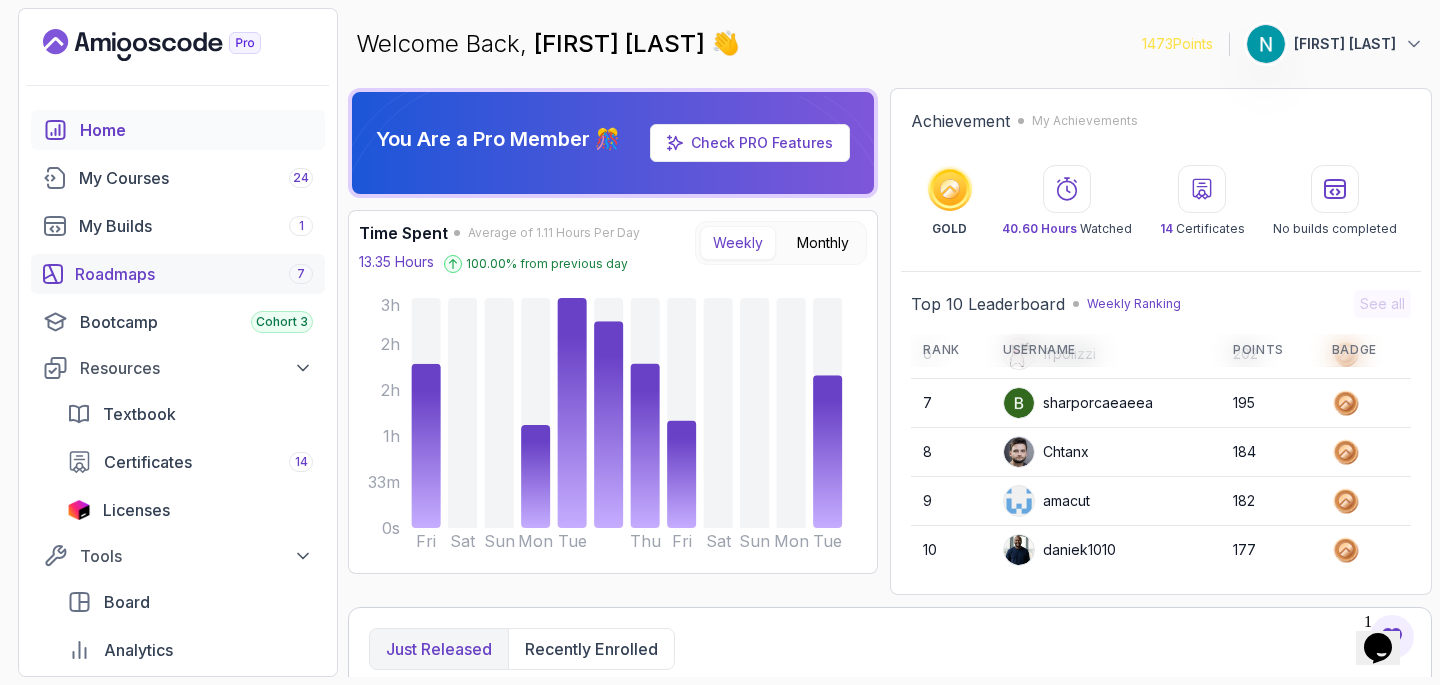 click on "Roadmaps 7" at bounding box center (194, 274) 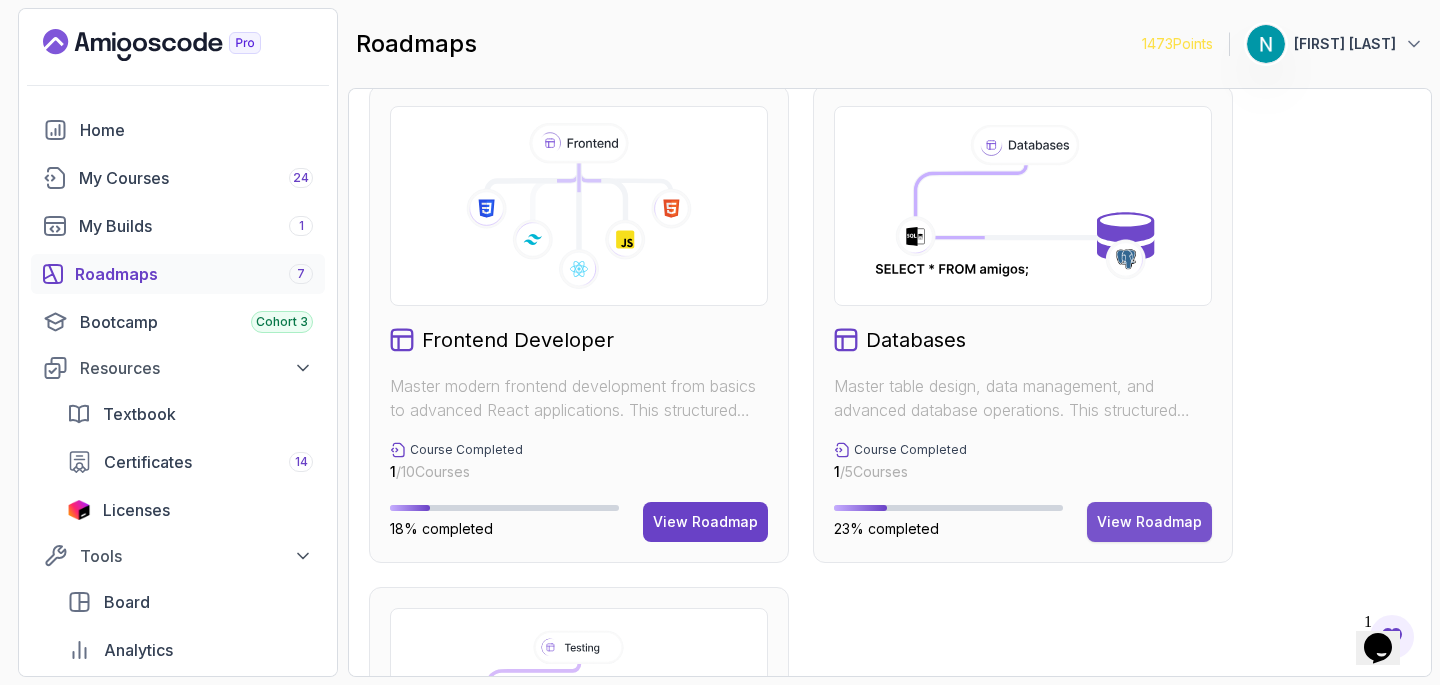 scroll, scrollTop: 1057, scrollLeft: 0, axis: vertical 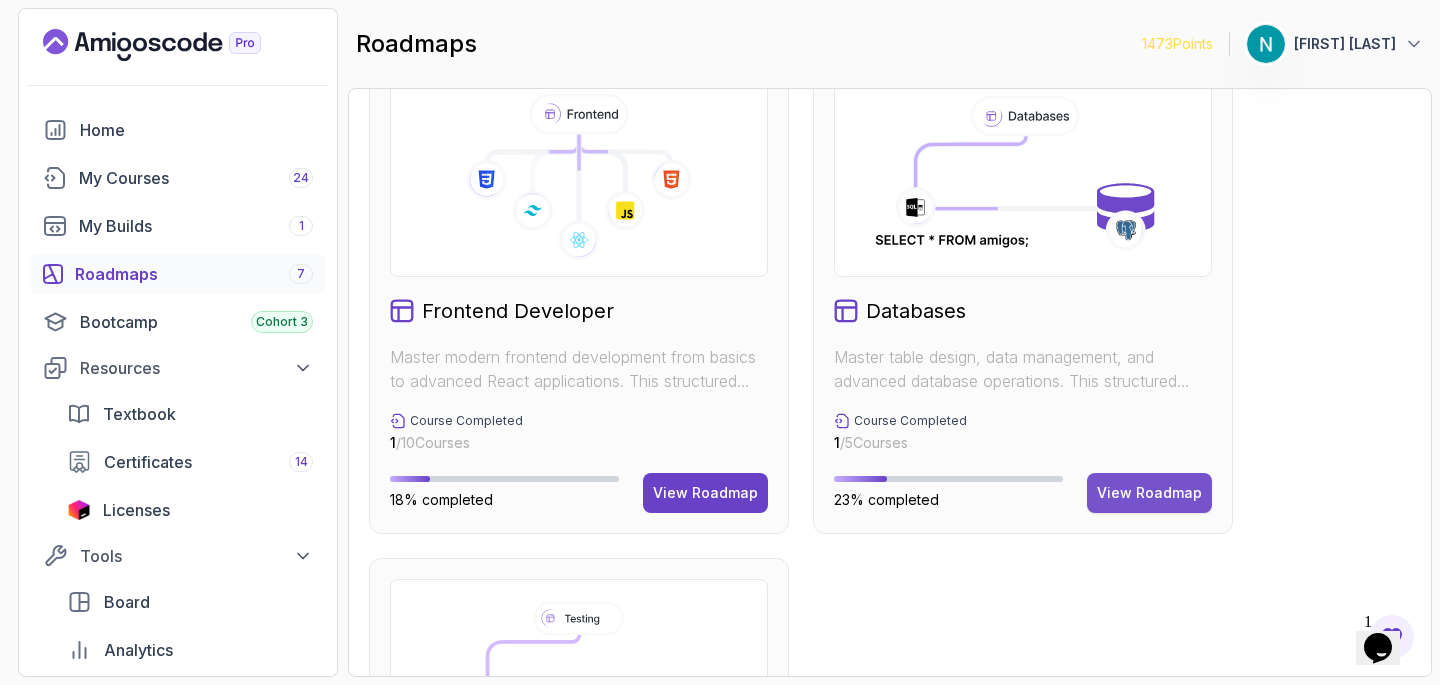 click on "View Roadmap" at bounding box center (1149, 493) 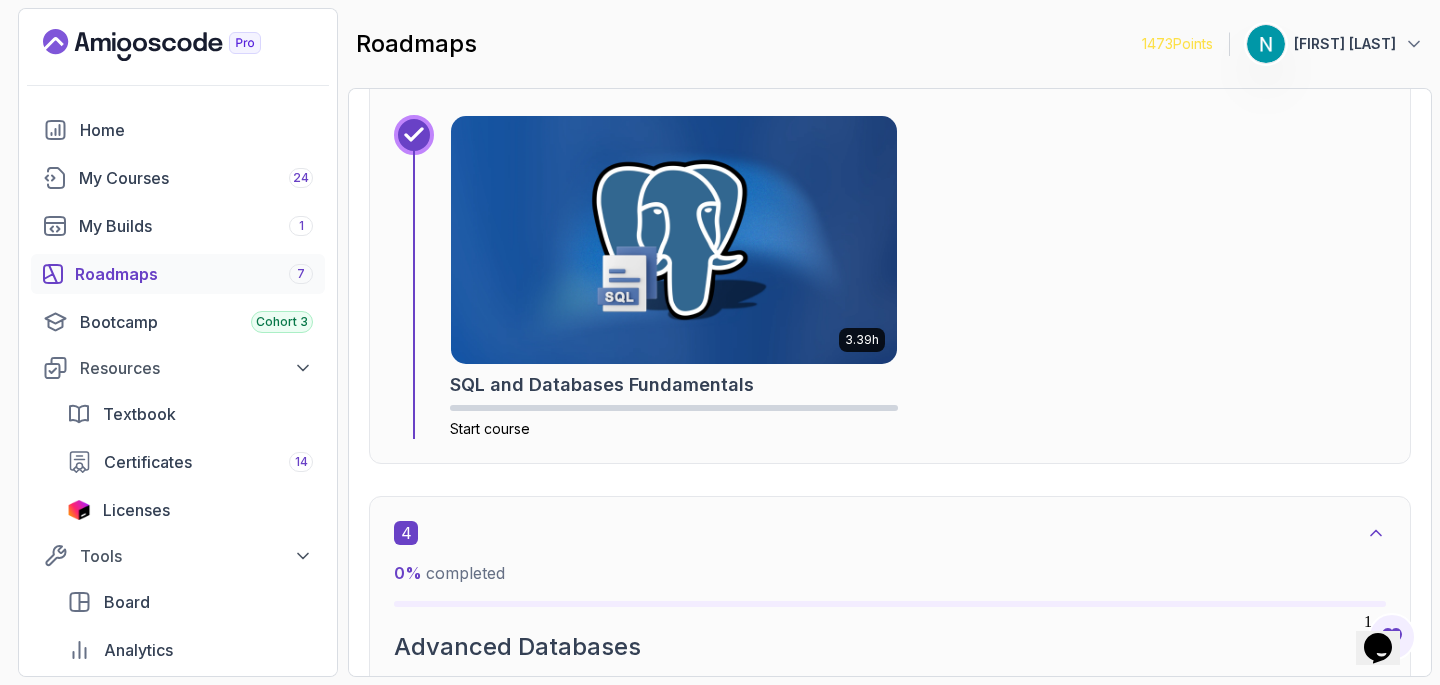 scroll, scrollTop: 2523, scrollLeft: 0, axis: vertical 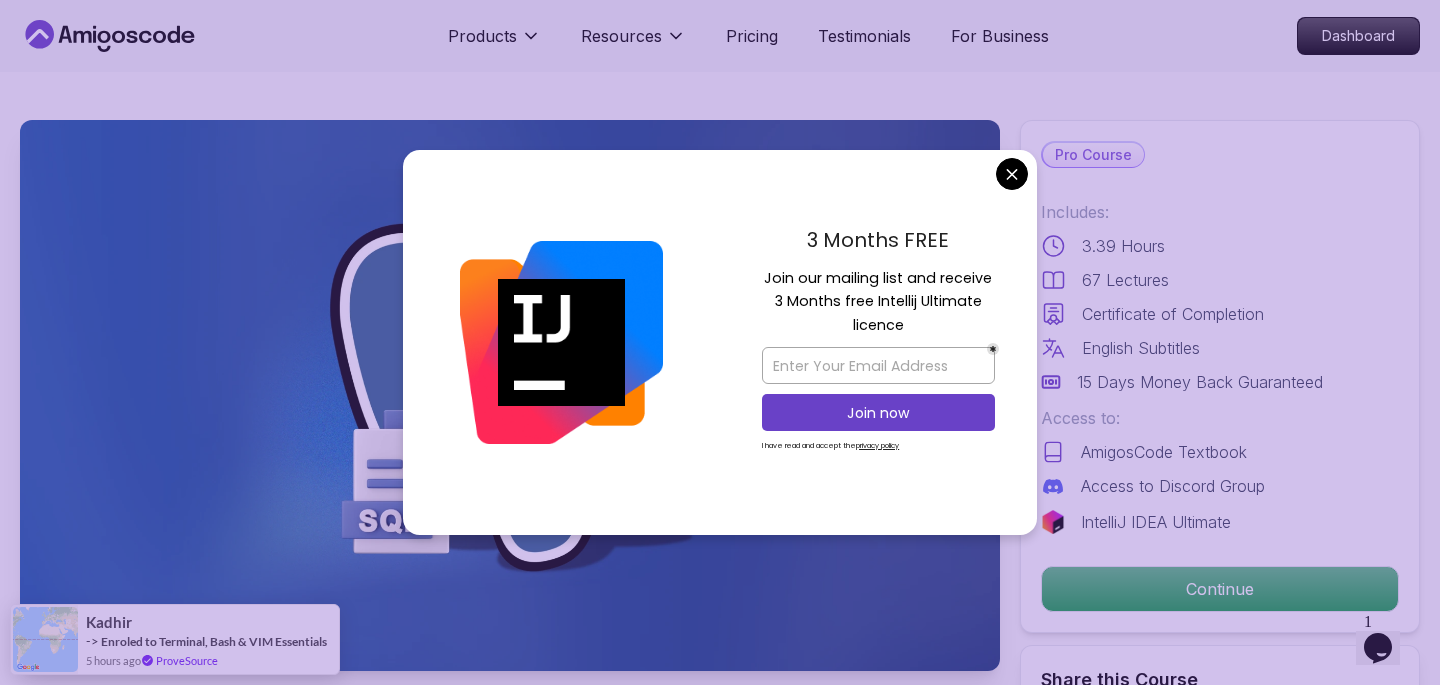 click on "Products Resources Pricing Testimonials For Business Dashboard Products Resources Pricing Testimonials For Business Dashboard SQL and Databases Fundamentals Master SQL and database fundamentals to enhance your data querying and management skills. Mama Samba Braima Djalo  /   Instructor Pro Course Includes: 3.39 Hours 67 Lectures Certificate of Completion English Subtitles 15 Days Money Back Guaranteed Access to: AmigosCode Textbook Access to Discord Group IntelliJ IDEA Ultimate Continue Share this Course or Copy link Got a Team of 5 or More? With one subscription, give your entire team access to all courses and features. Check our Business Plan Mama Samba Braima Djalo  /   Instructor What you will learn sql postgres terminal Database Creation and Table Design - Learn how to create databases and design tables for efficient data storage. Data Insertion, Retrieval, and Sorting - Master the techniques for inserting, retrieving, and sorting data in your database.
Why Should You Take This Course" at bounding box center (720, 3461) 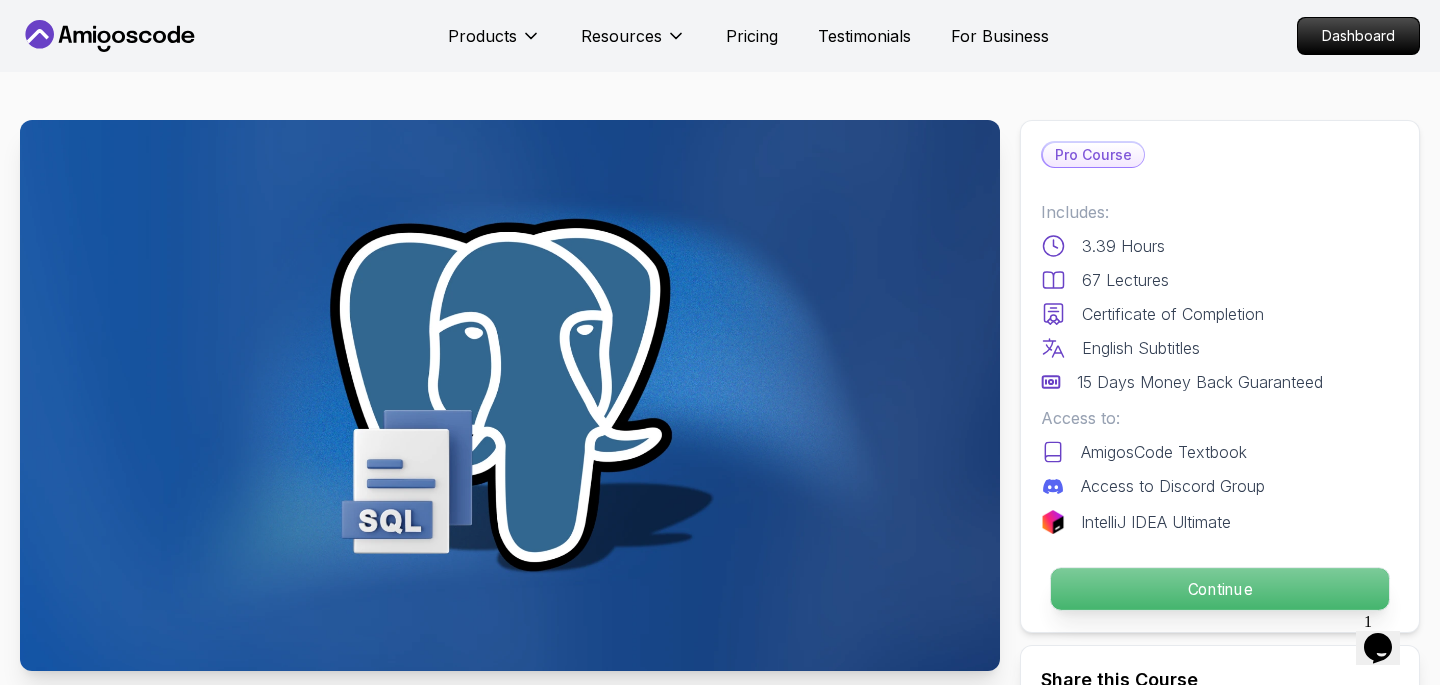 click on "Continue" at bounding box center (1220, 589) 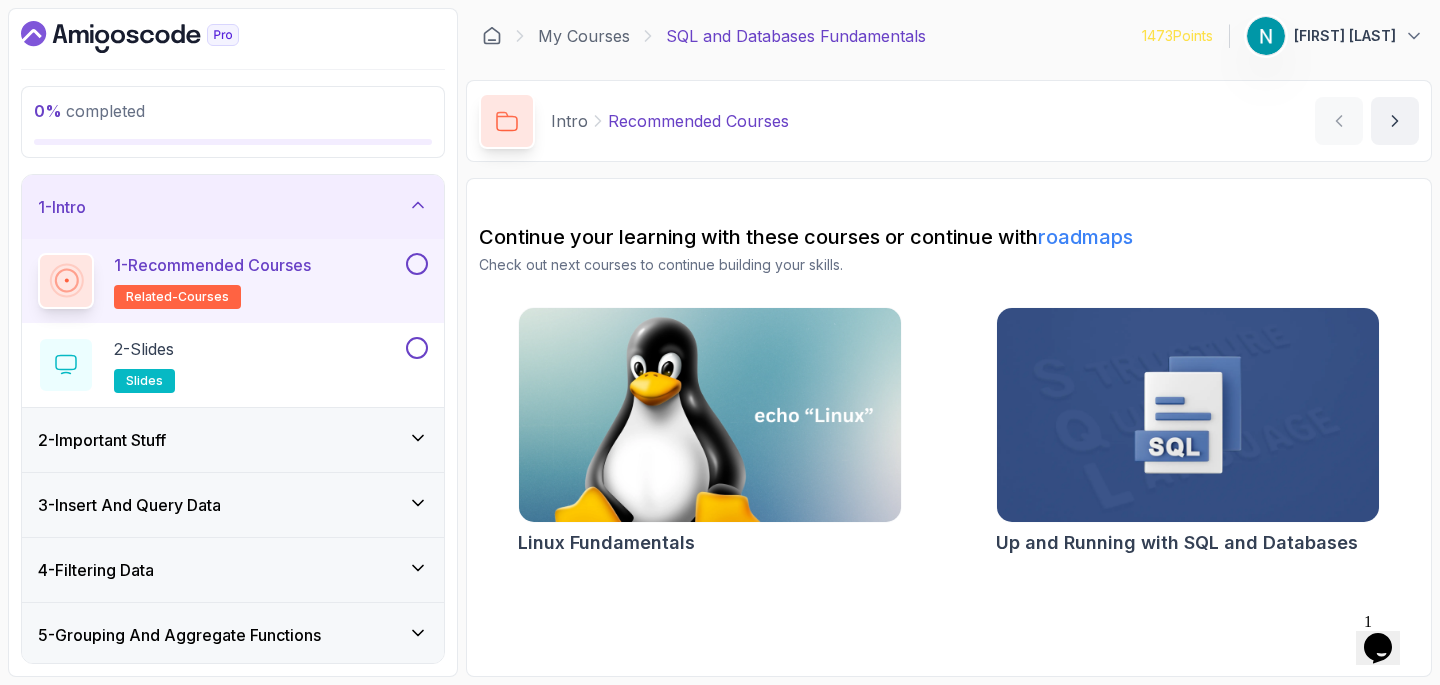 click at bounding box center (417, 264) 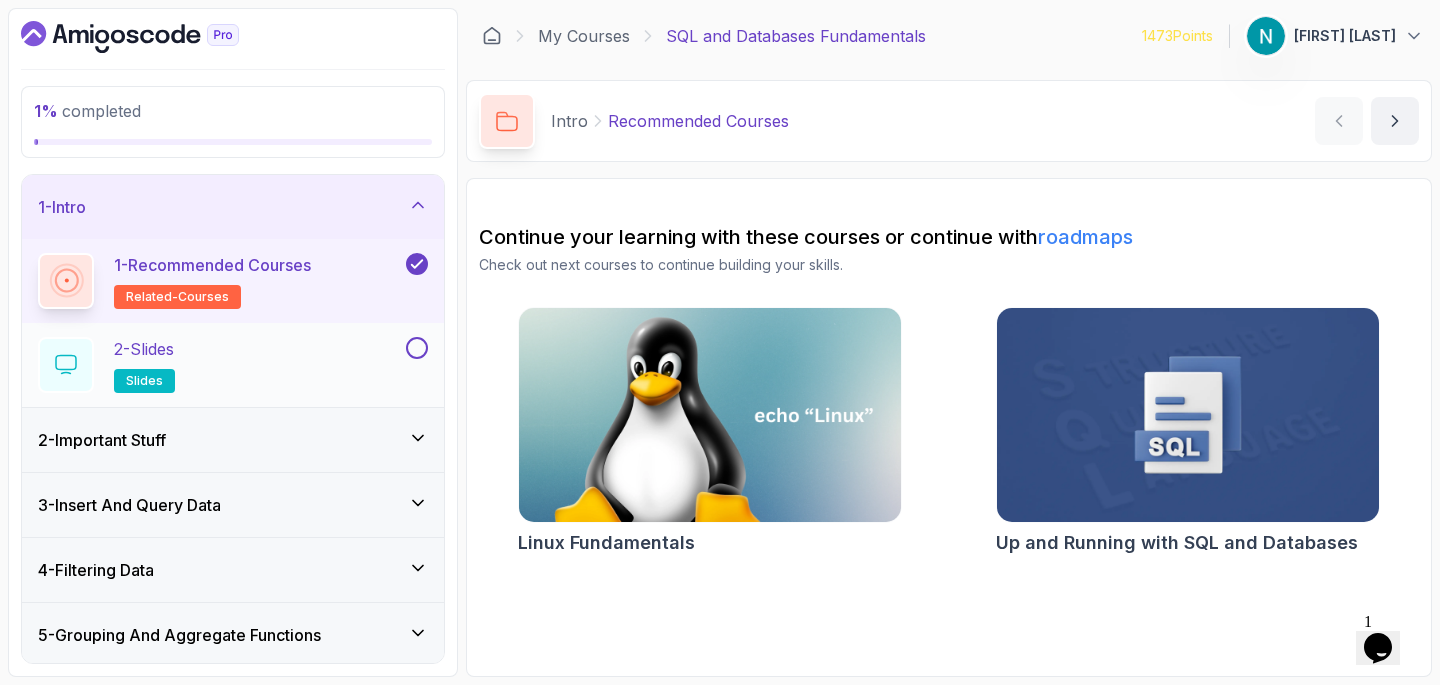 click on "2  -  Slides slides" at bounding box center [220, 365] 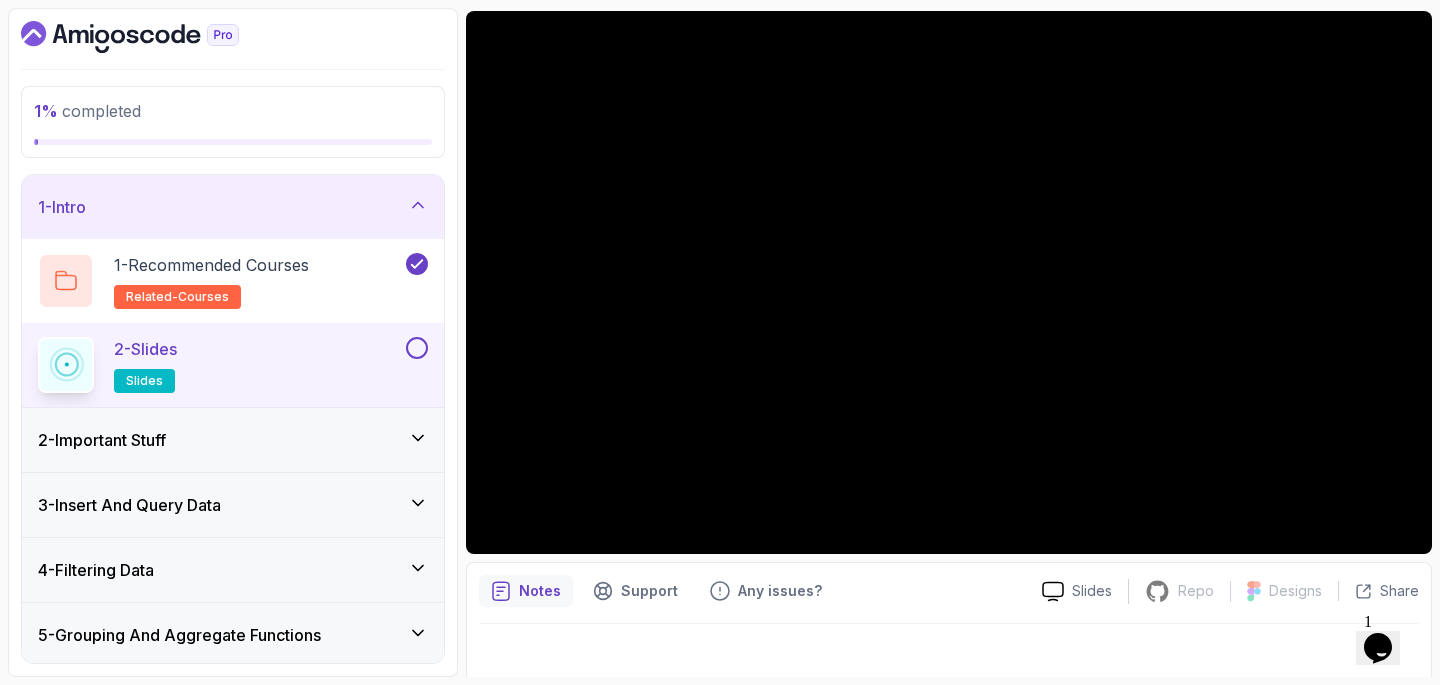 scroll, scrollTop: 183, scrollLeft: 0, axis: vertical 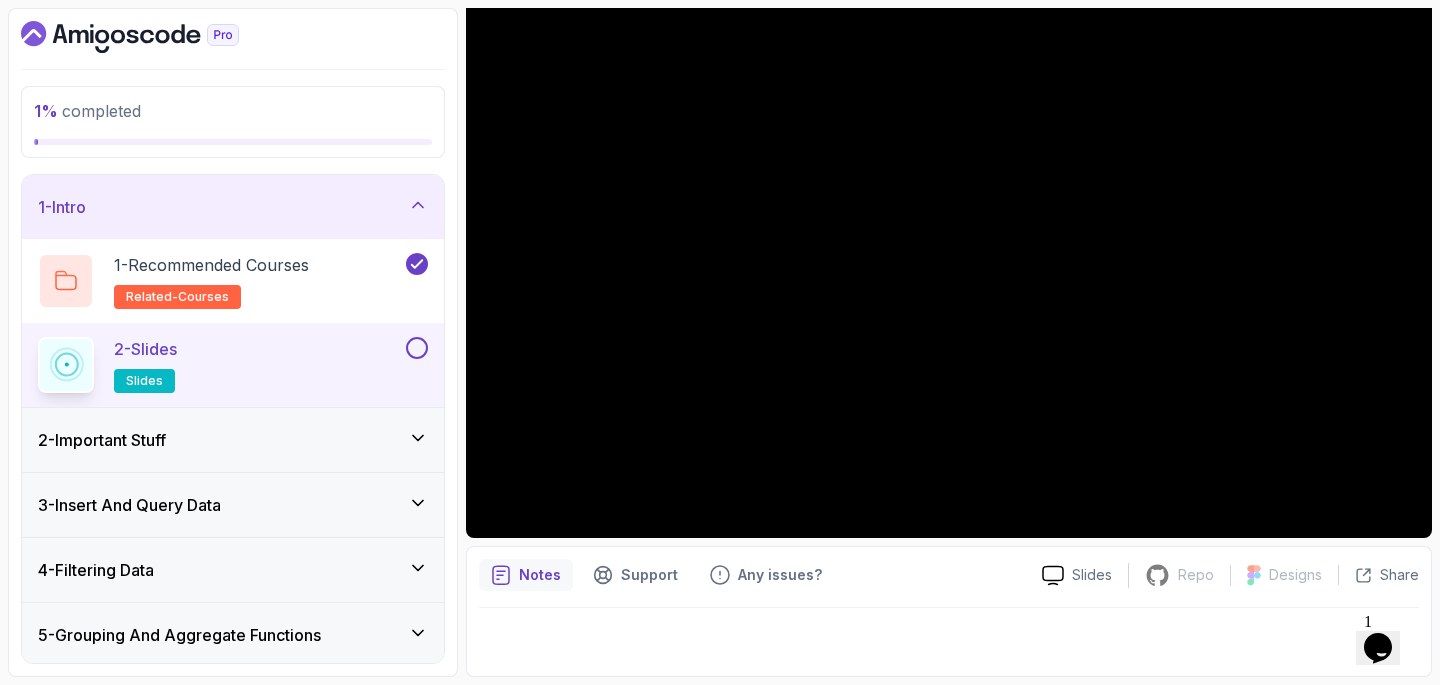click on "2  -  Important Stuff" at bounding box center (233, 440) 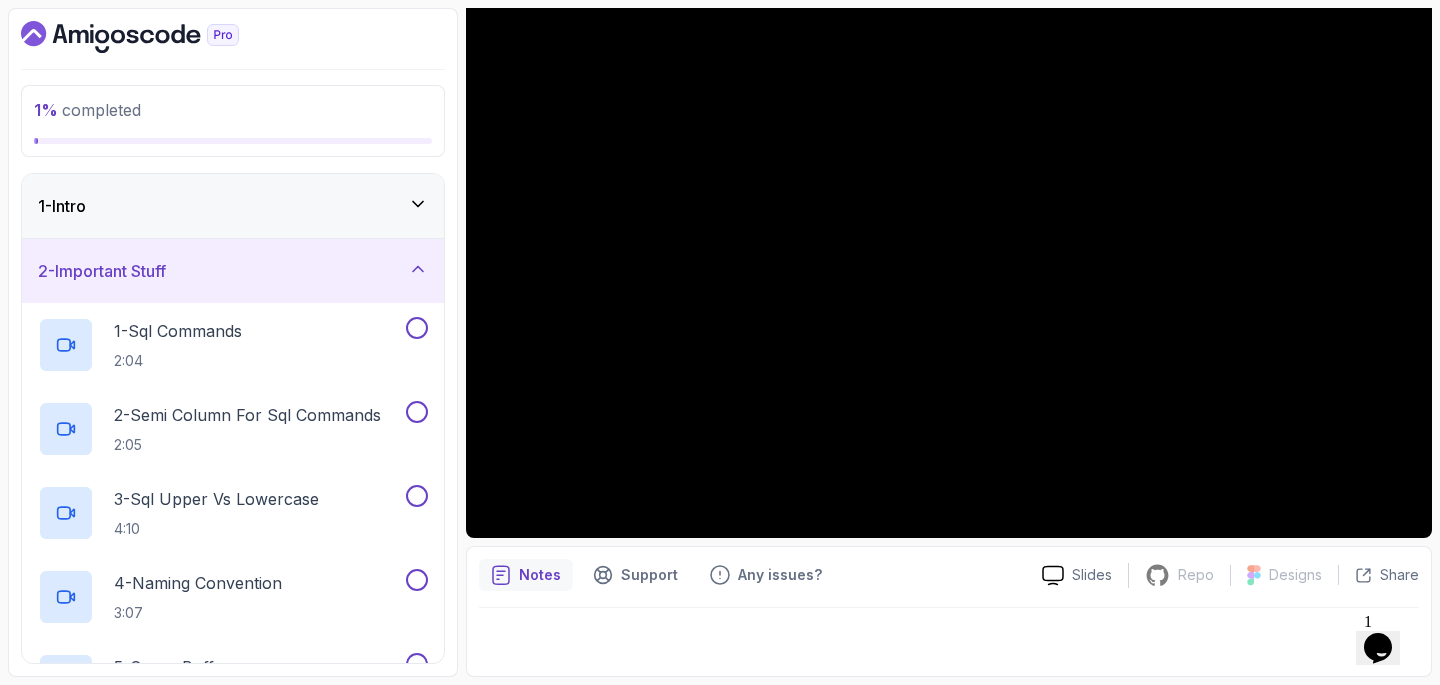 click on "1  -  Intro" at bounding box center (233, 206) 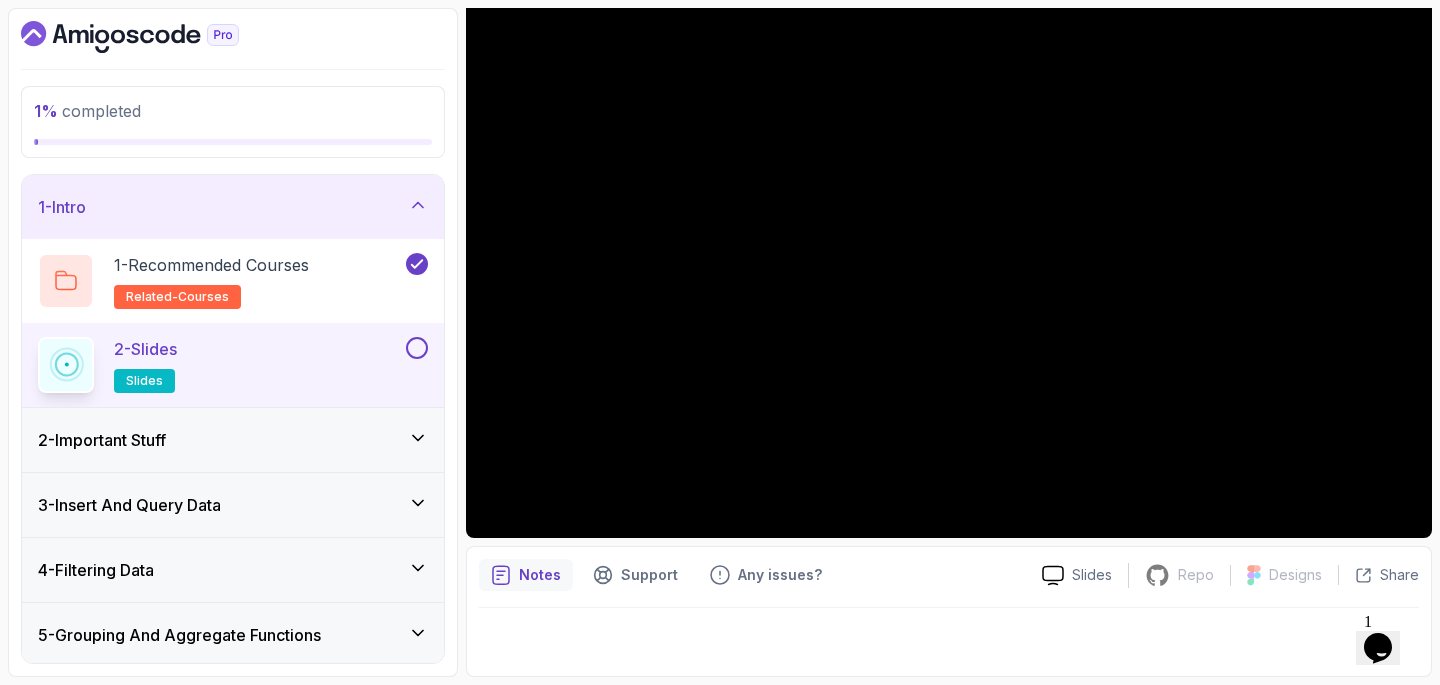 click at bounding box center [417, 348] 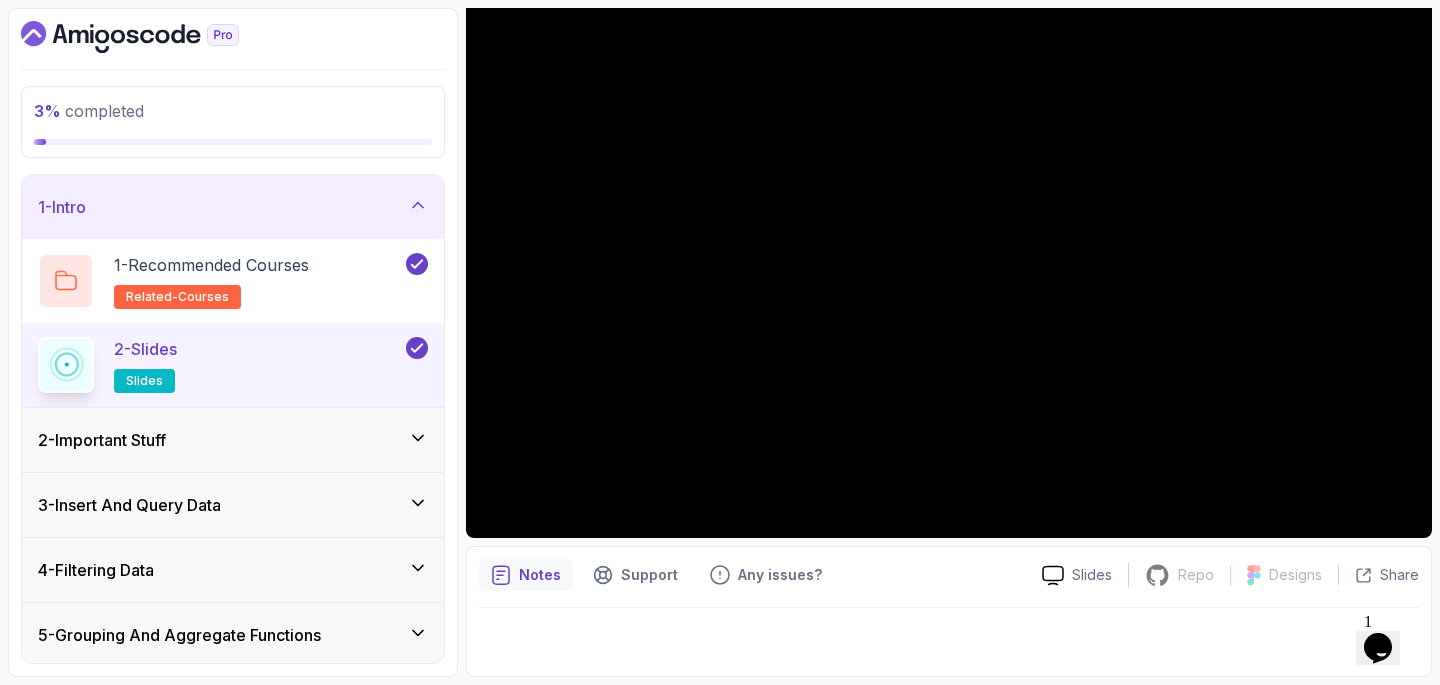 click on "2  -  Important Stuff" at bounding box center [233, 440] 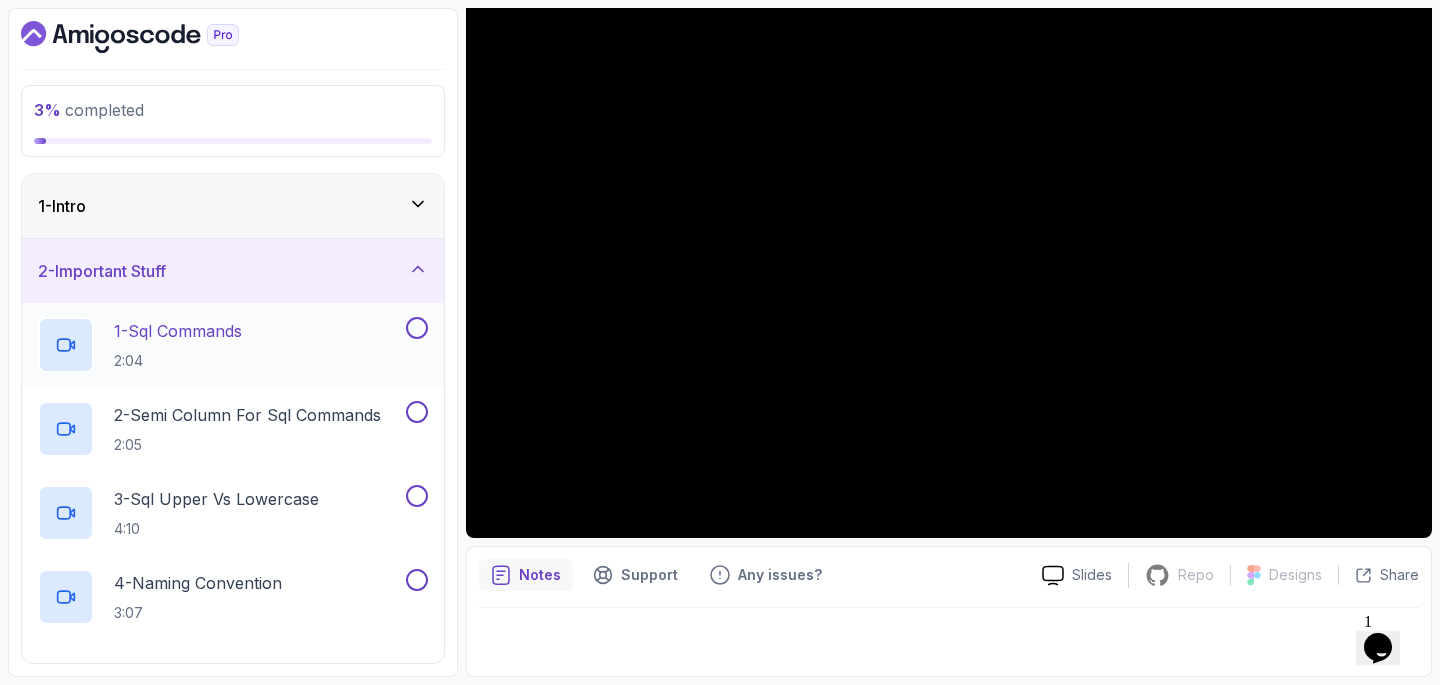 click on "1  -  Sql Commands 2:04" at bounding box center [220, 345] 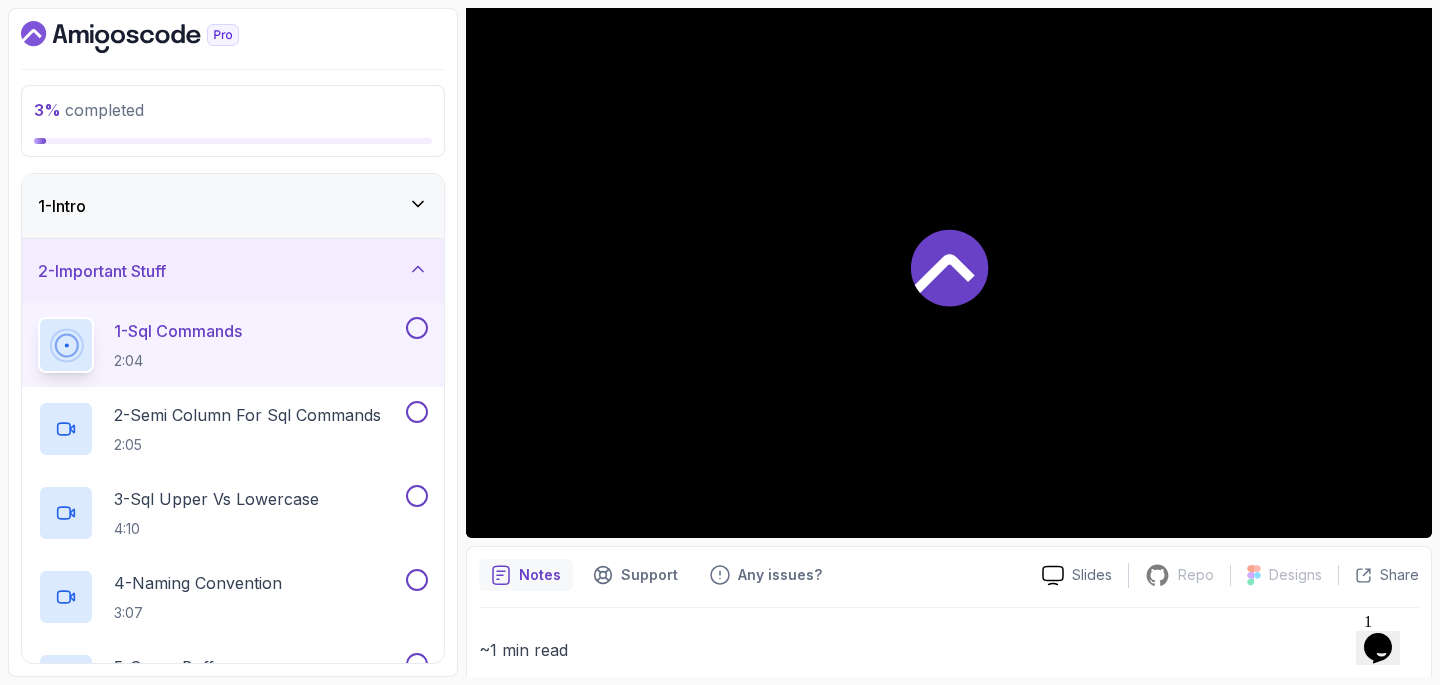 click on "1  -  Intro" at bounding box center [233, 206] 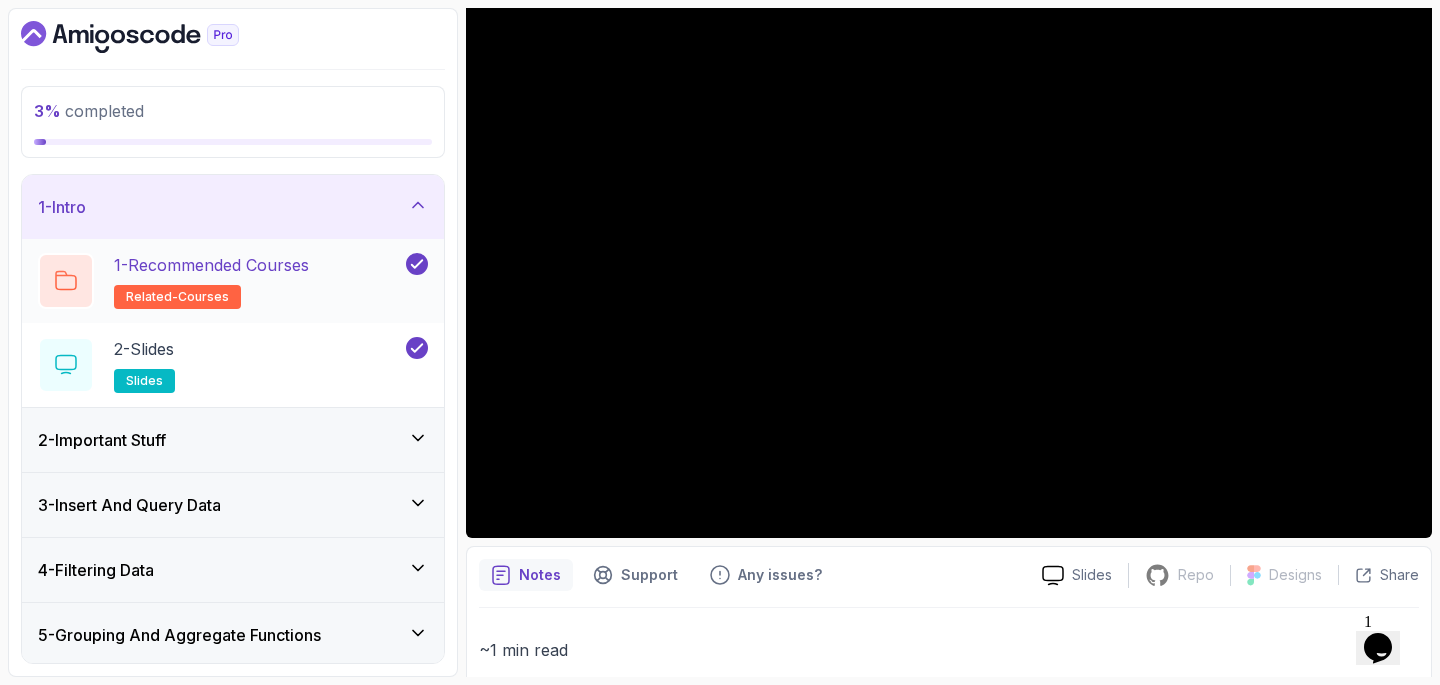 click on "1  -  Recommended Courses related-courses" at bounding box center (211, 281) 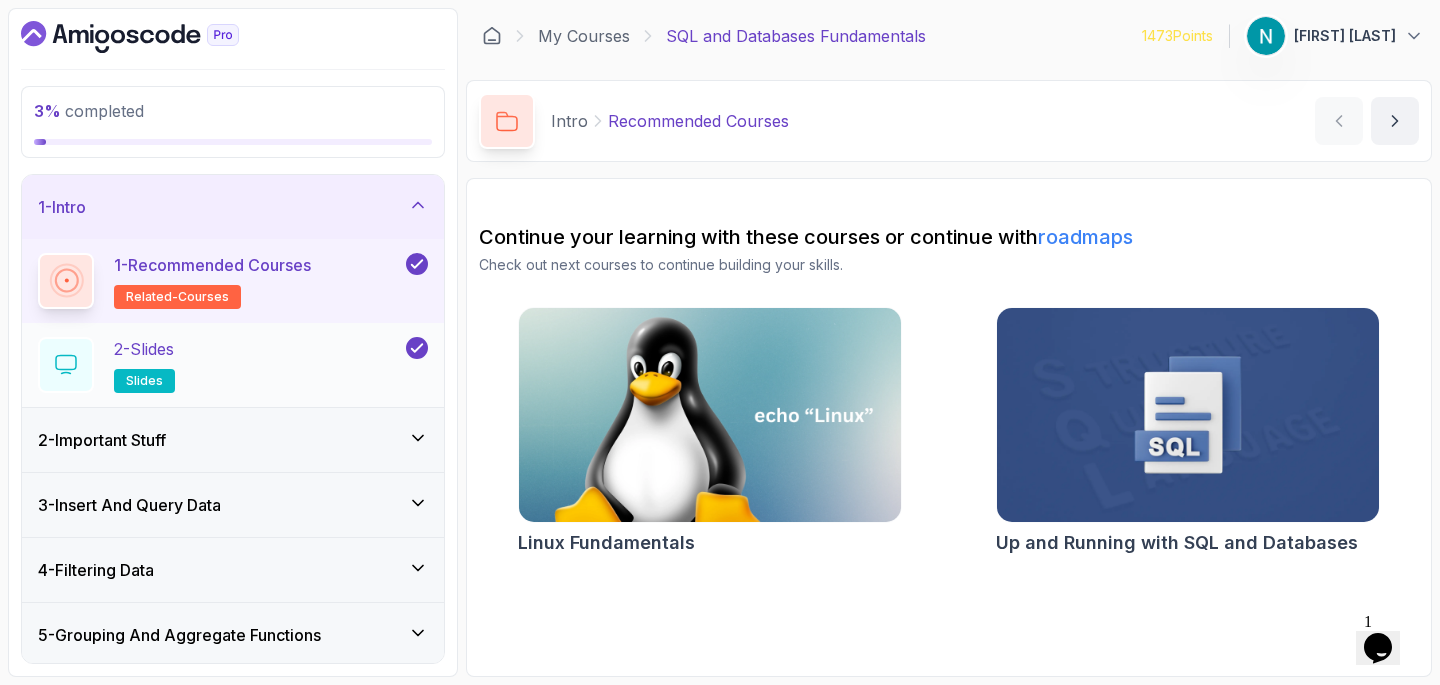 click on "2  -  Slides slides" at bounding box center (220, 365) 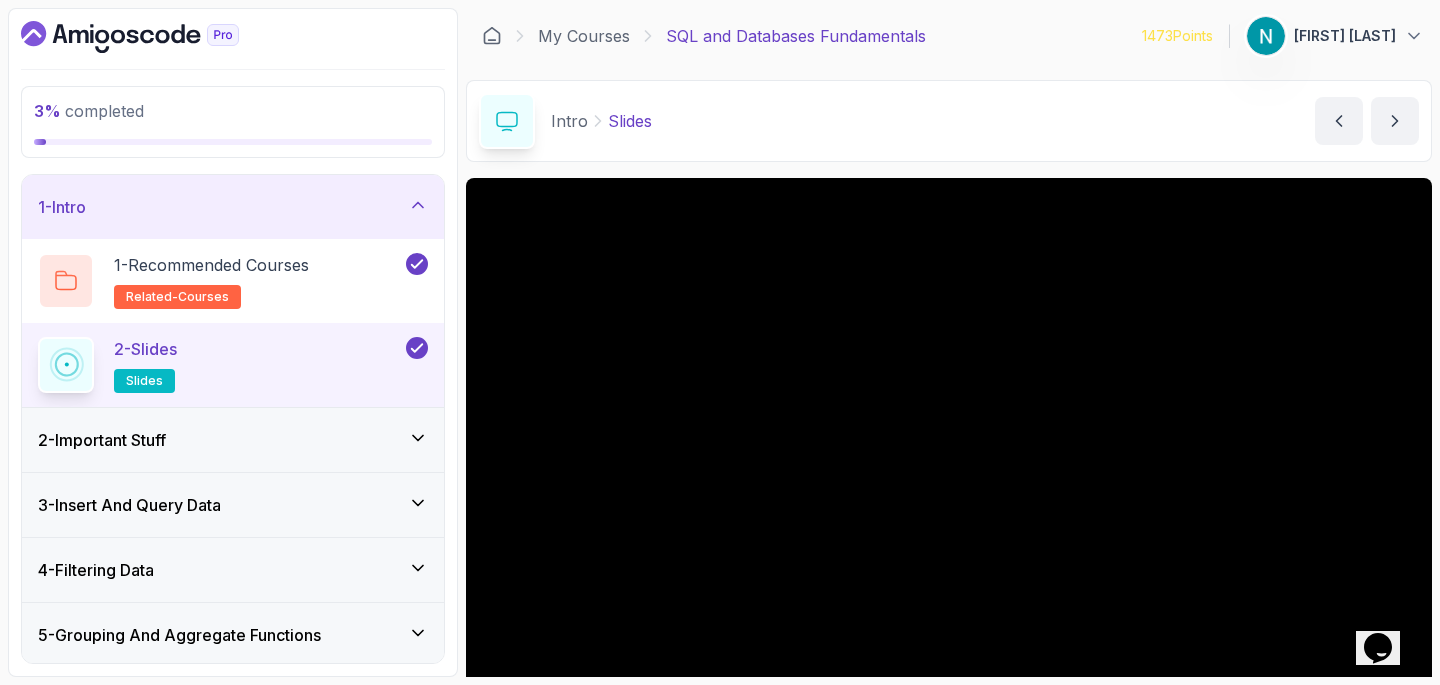 click on "2  -  Important Stuff" at bounding box center [233, 440] 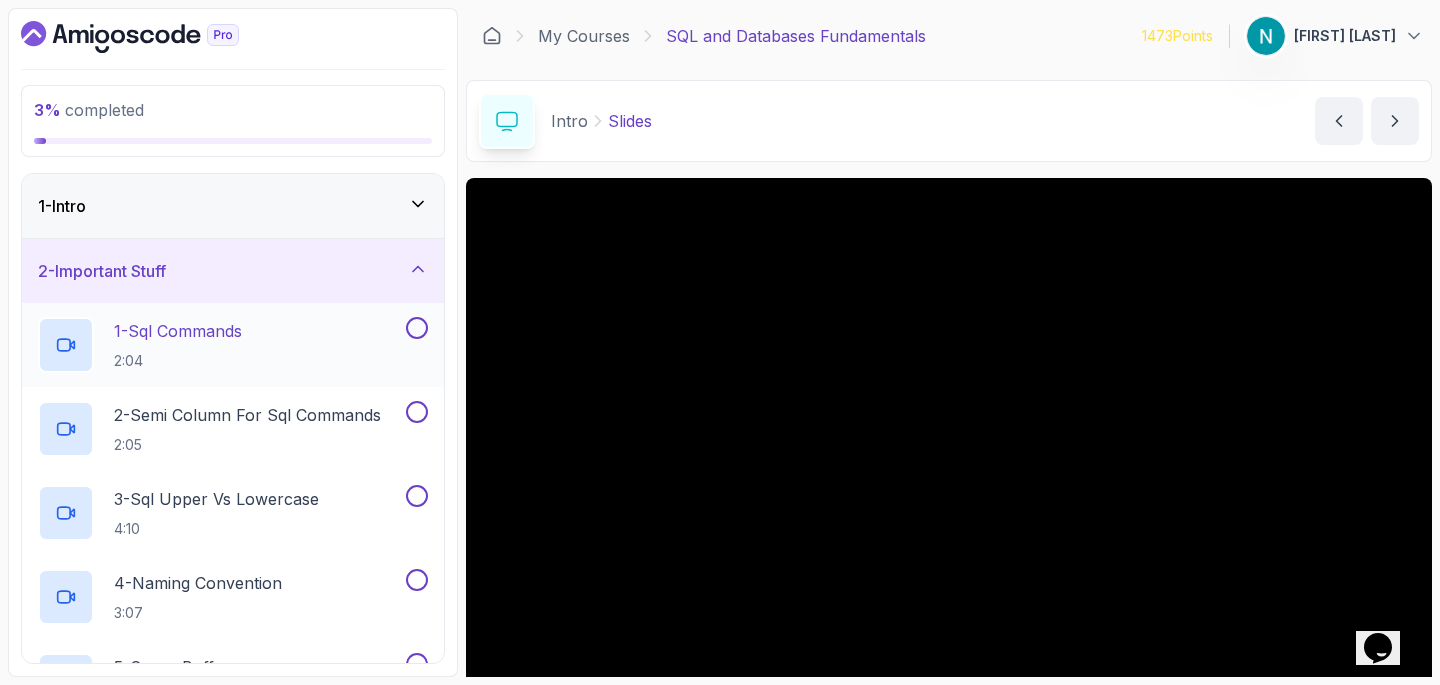 click on "1  -  Sql Commands 2:04" at bounding box center (220, 345) 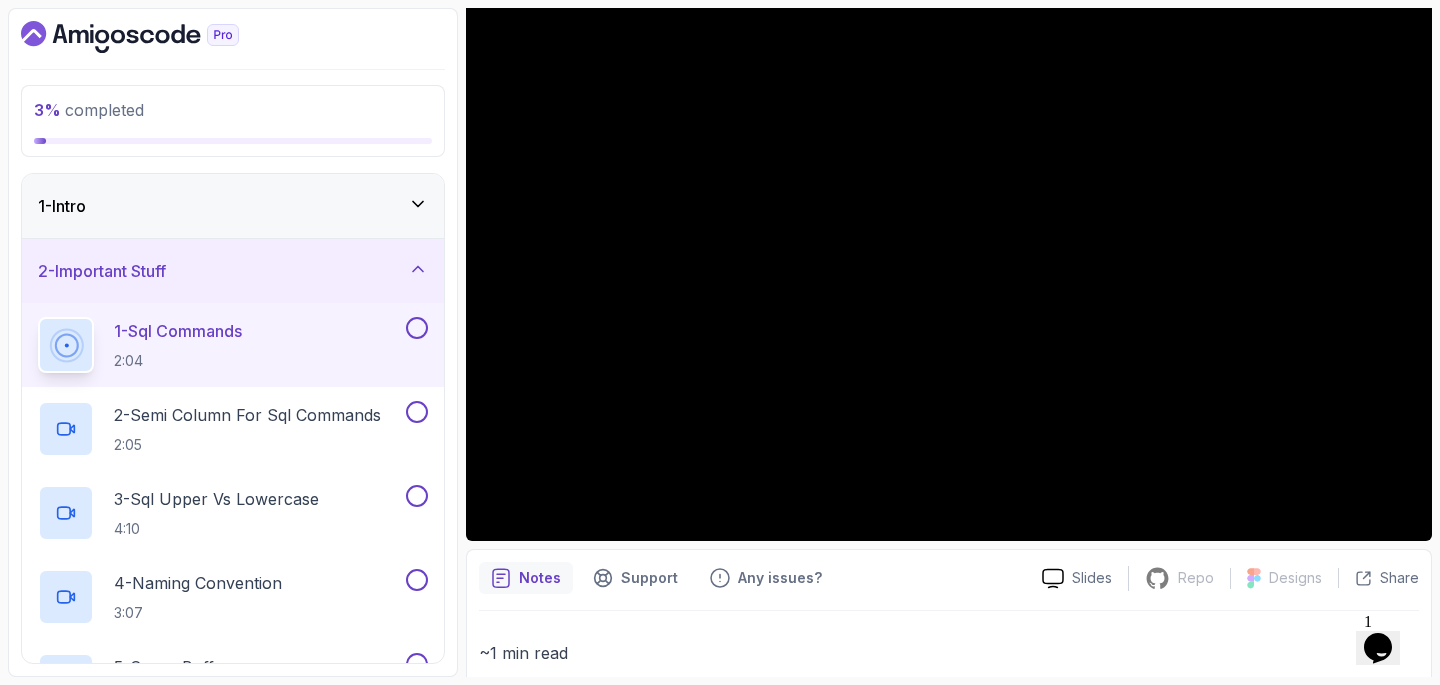 scroll, scrollTop: 187, scrollLeft: 0, axis: vertical 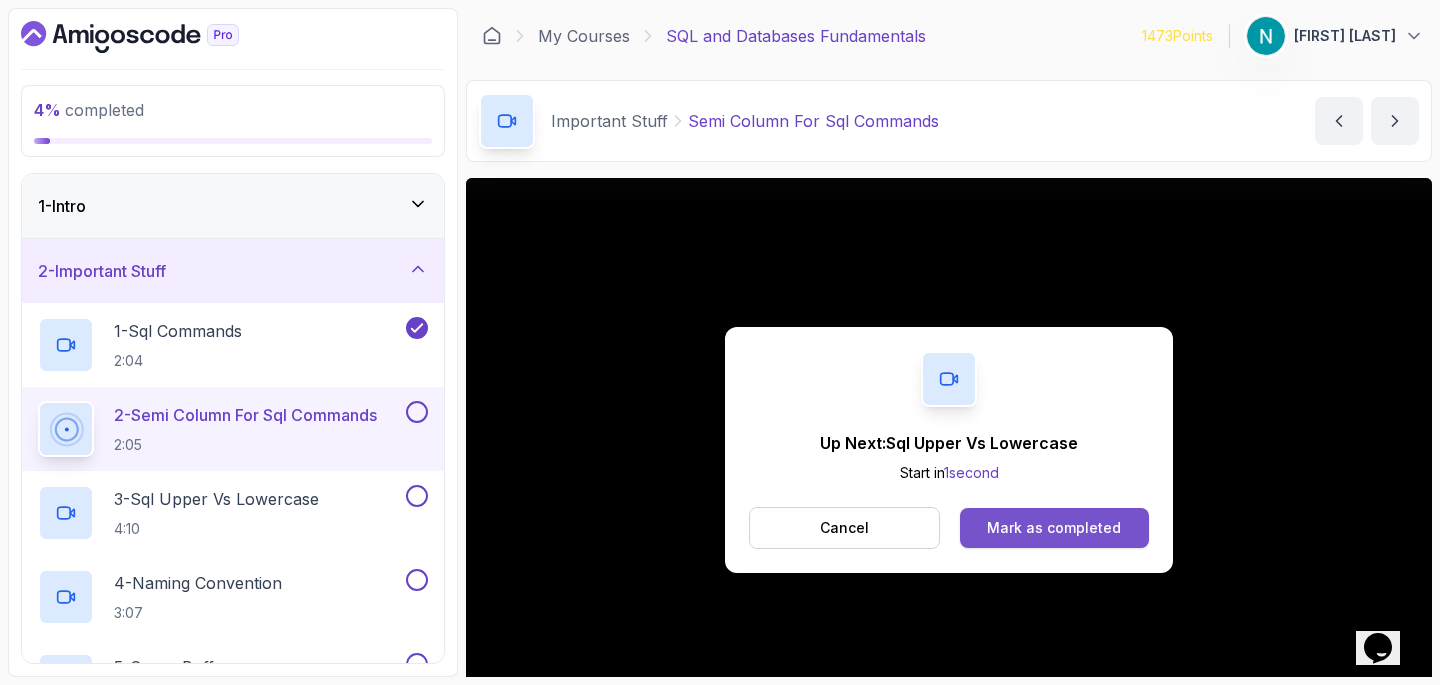 click on "Mark as completed" at bounding box center (1054, 528) 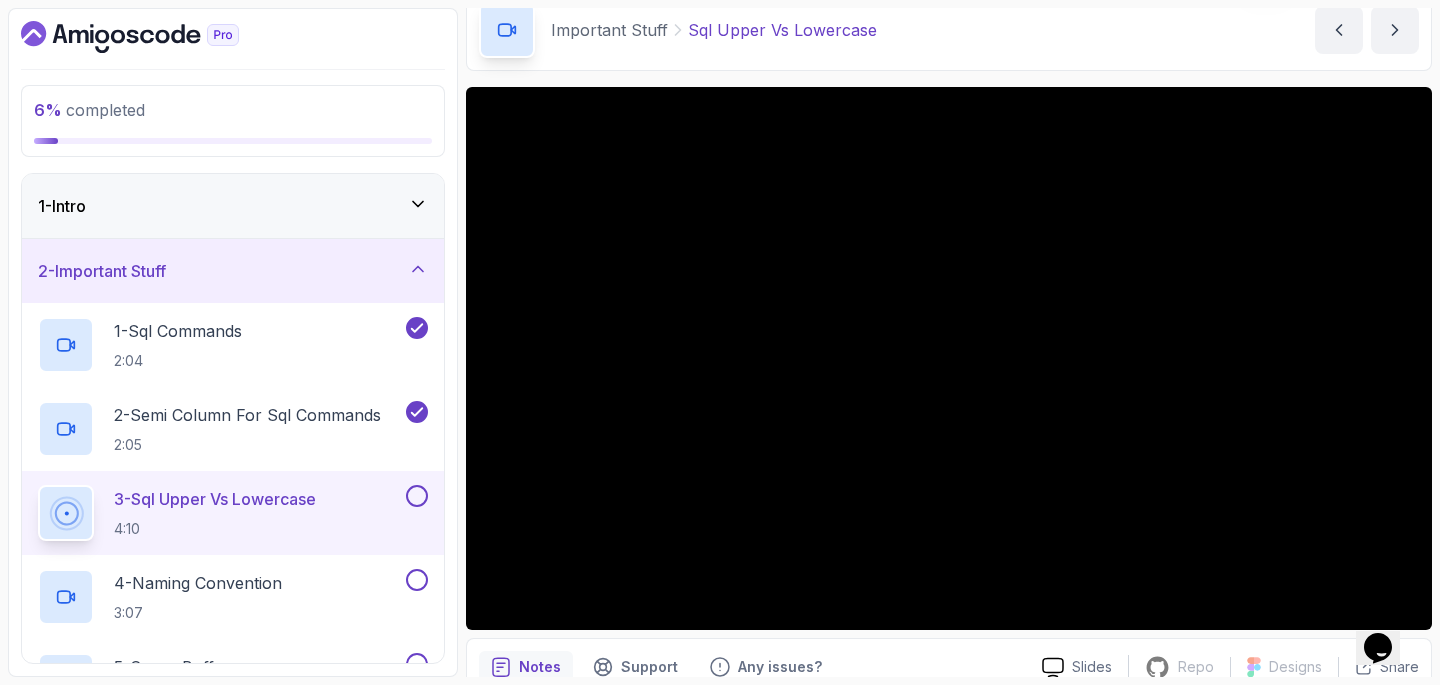 scroll, scrollTop: 100, scrollLeft: 0, axis: vertical 